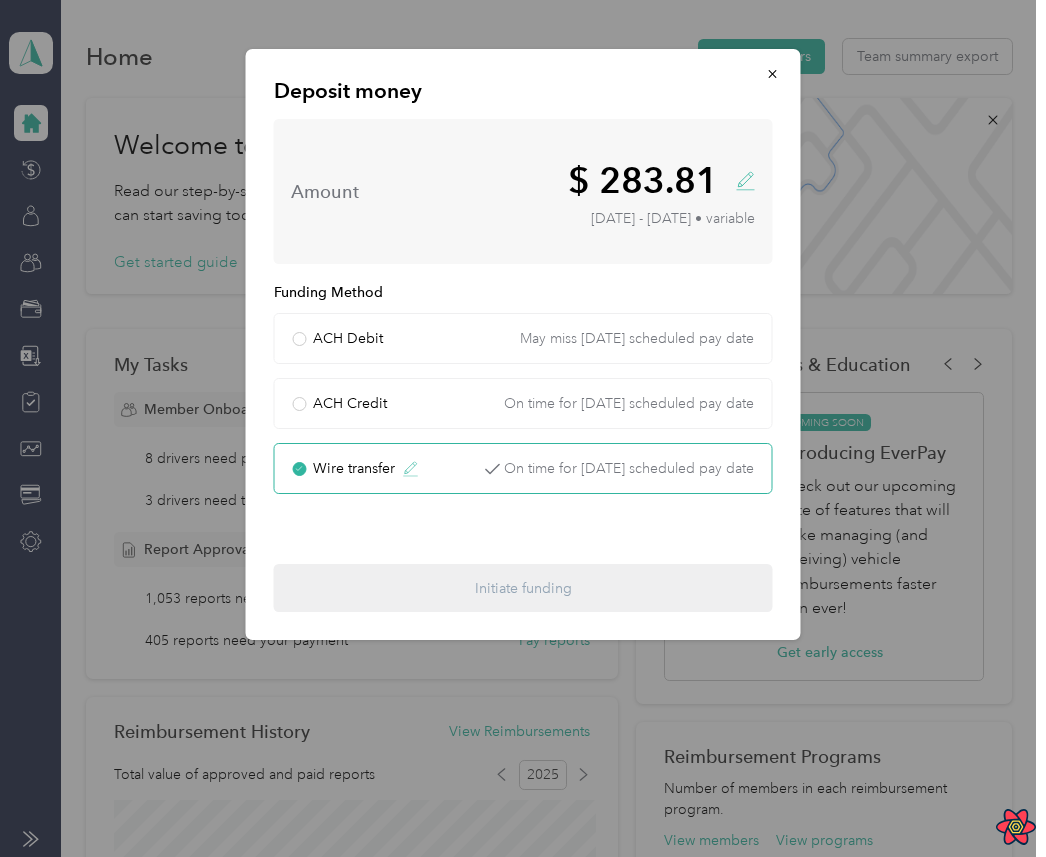 scroll, scrollTop: 0, scrollLeft: 0, axis: both 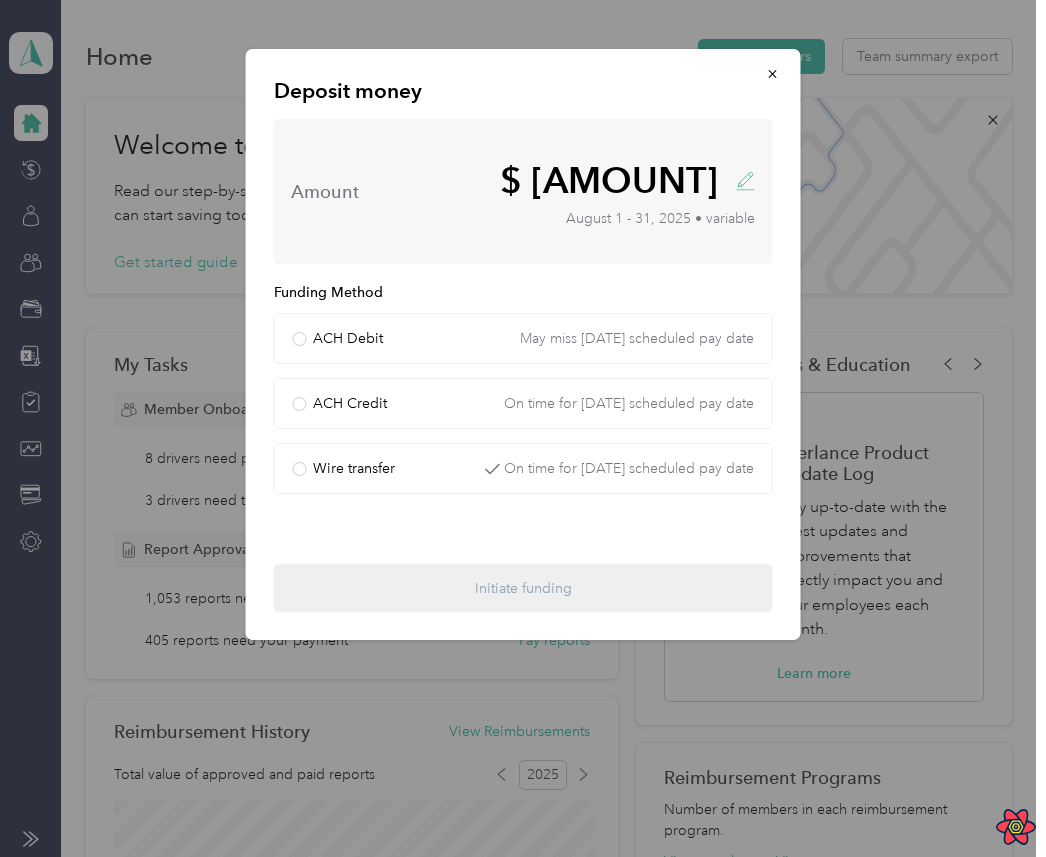 click on "Amount $[AMOUNT] [DATE] - [DATE], [YEAR] • variable" at bounding box center (523, 191) 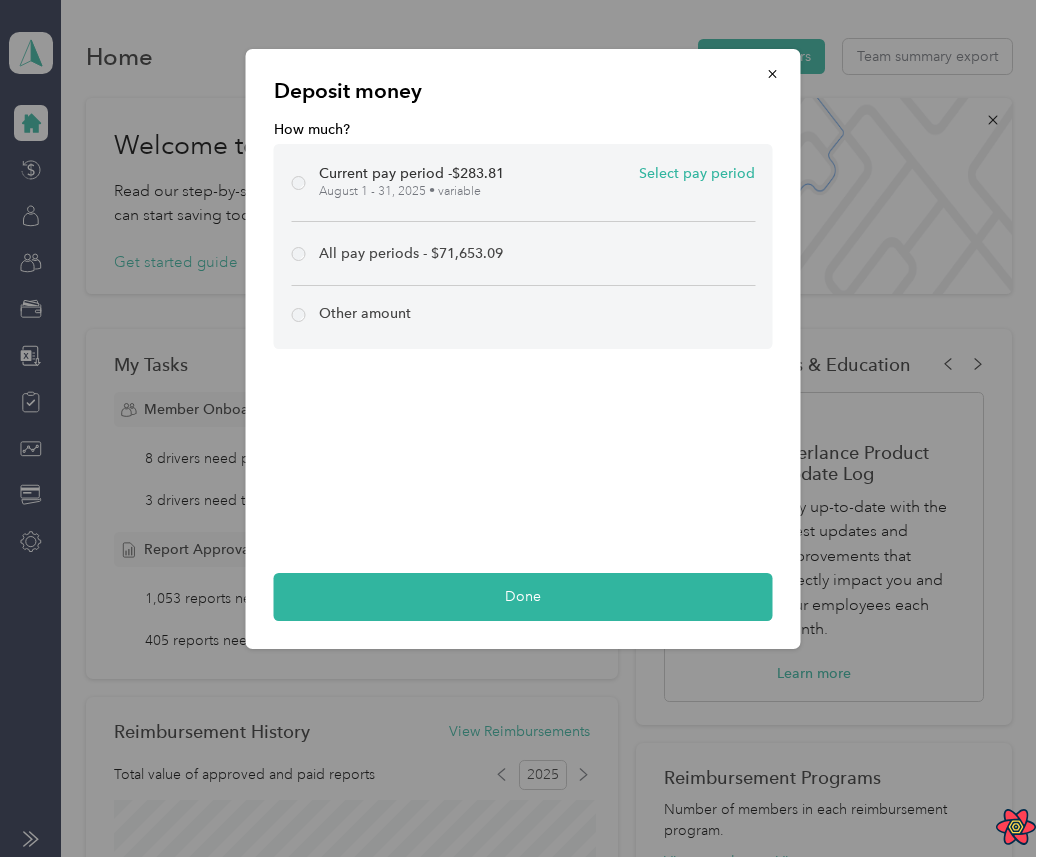 click on "All pay periods -   $[AMOUNT]" at bounding box center [411, 253] 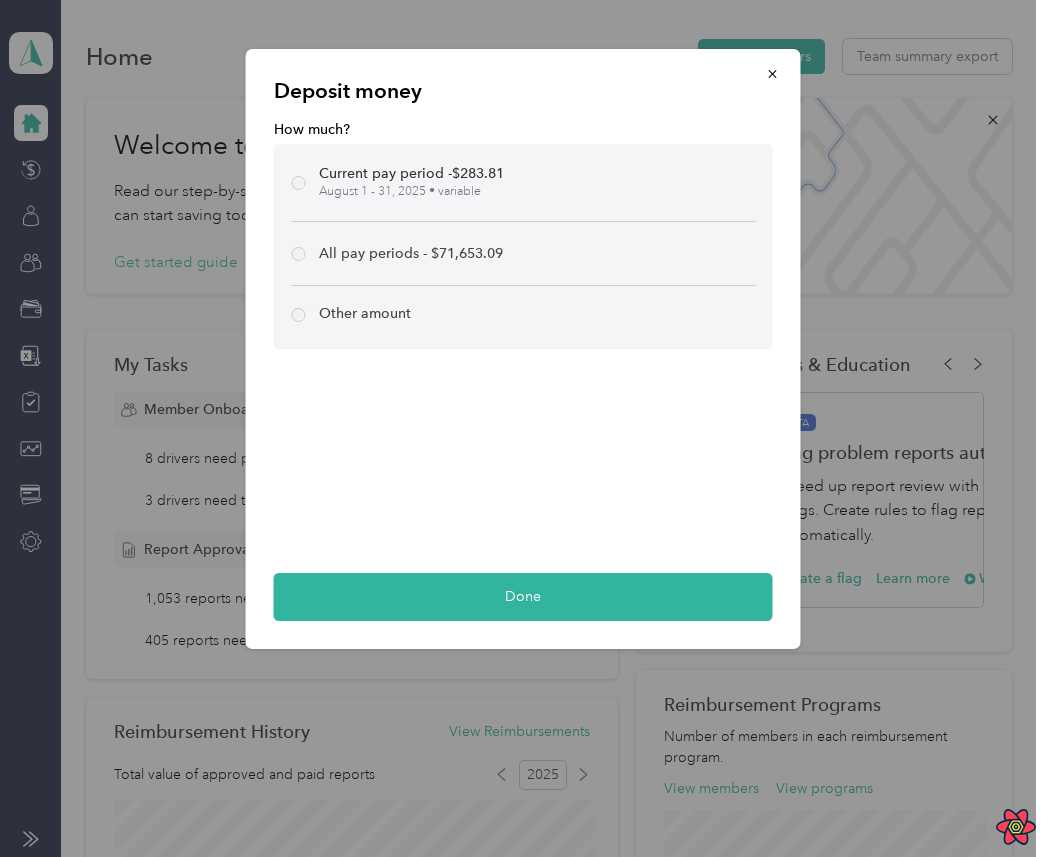 click on "Other amount" at bounding box center [365, 313] 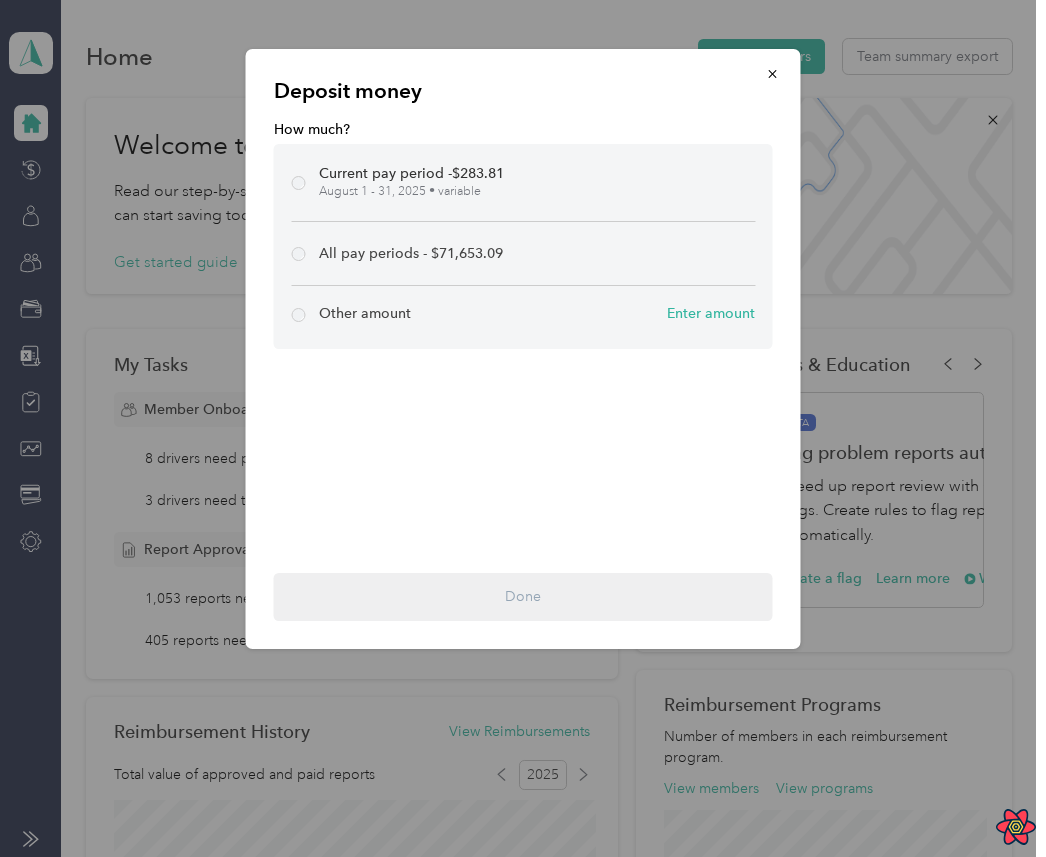 click on "Other amount Enter amount" at bounding box center [523, 317] 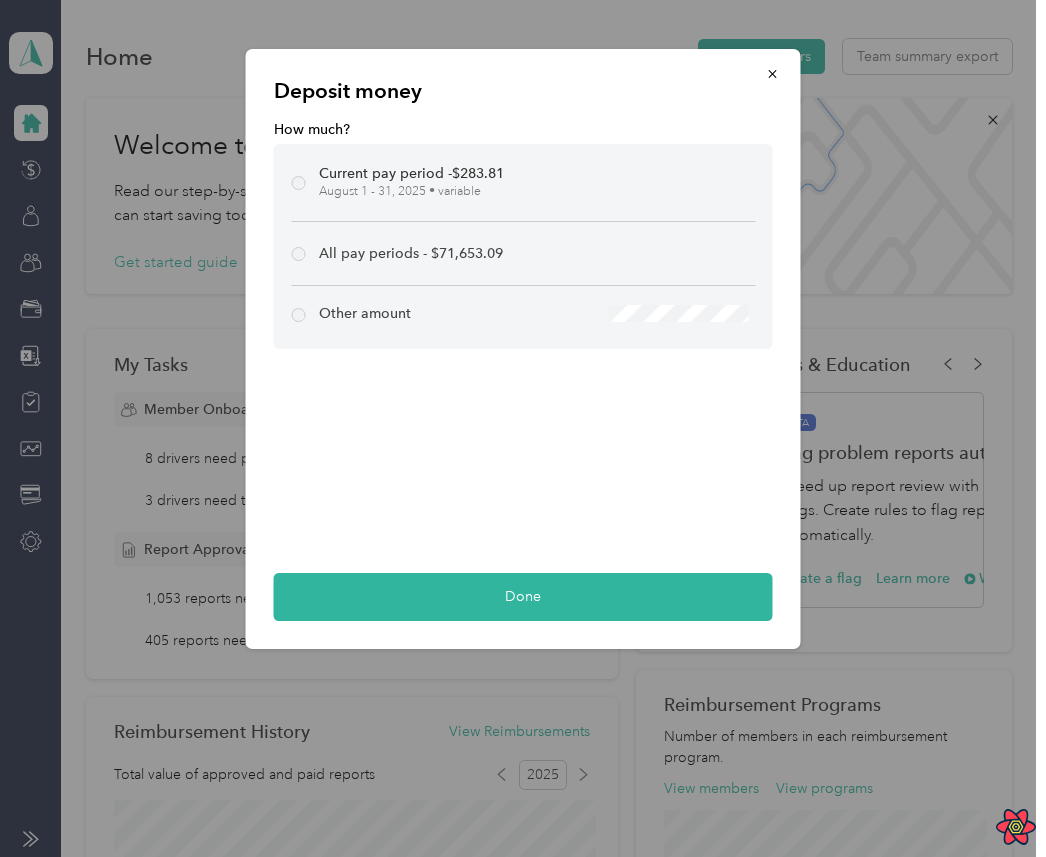 click on "Current pay period -  $[AMOUNT]" at bounding box center (411, 173) 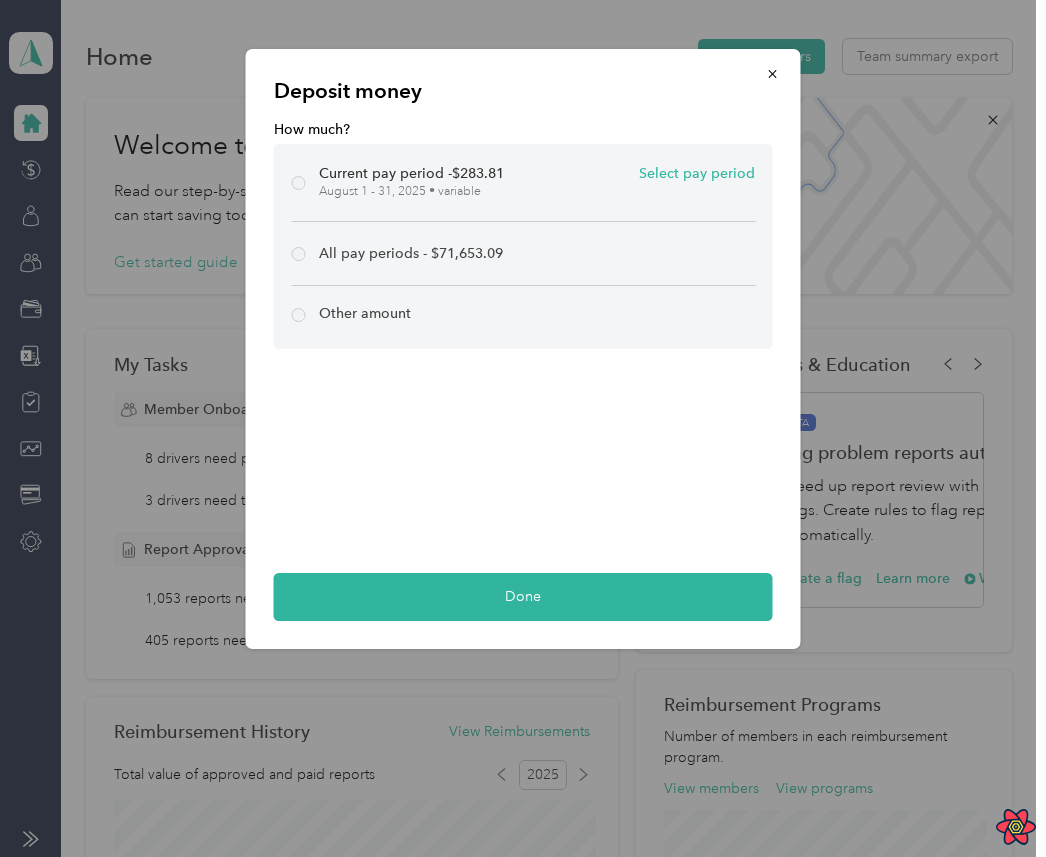 click on "Select pay period" at bounding box center (697, 173) 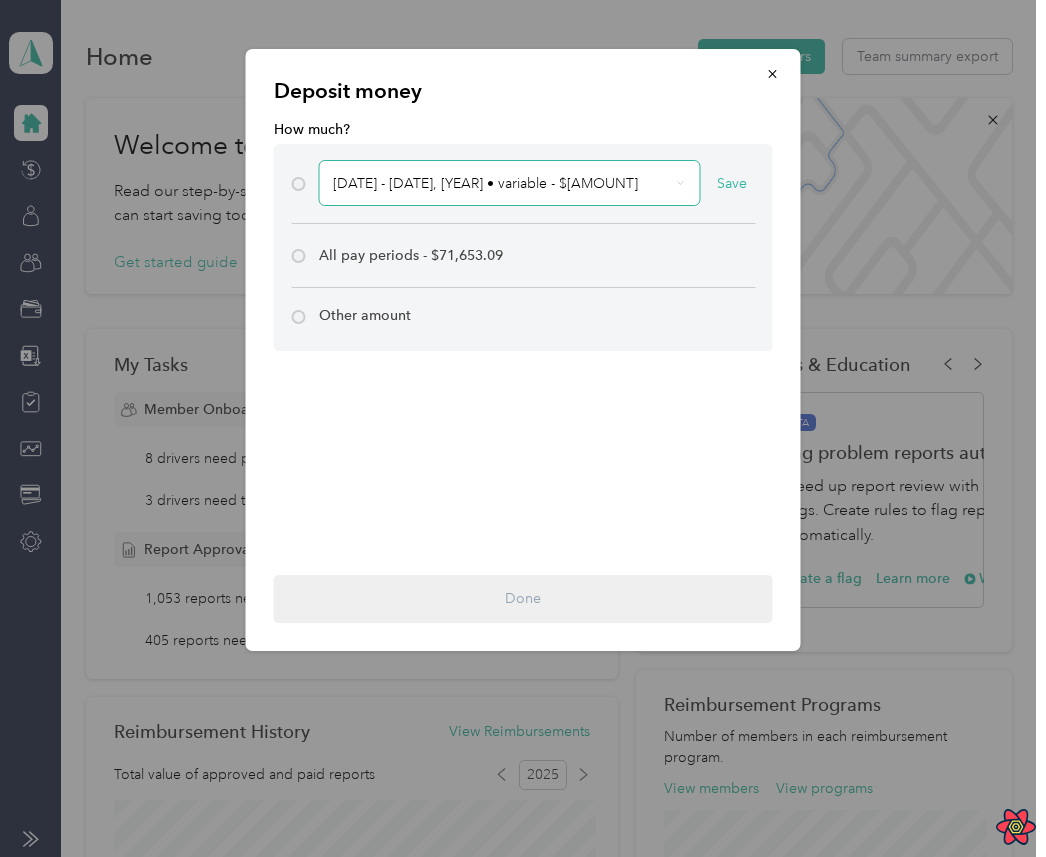 click on "[DATE] - [DATE], [YEAR] • variable - $[AMOUNT]" at bounding box center (501, 183) 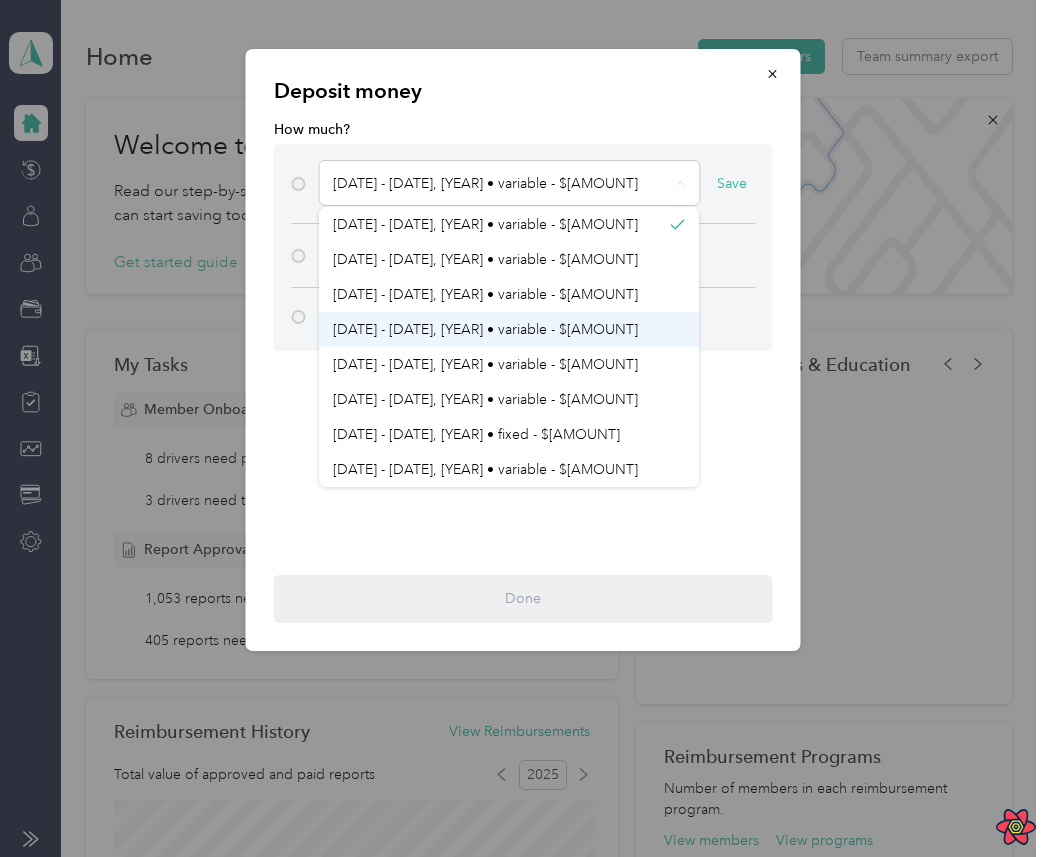 click on "[DATE] - [DATE], [YEAR] • variable - $[AMOUNT]" at bounding box center (509, 329) 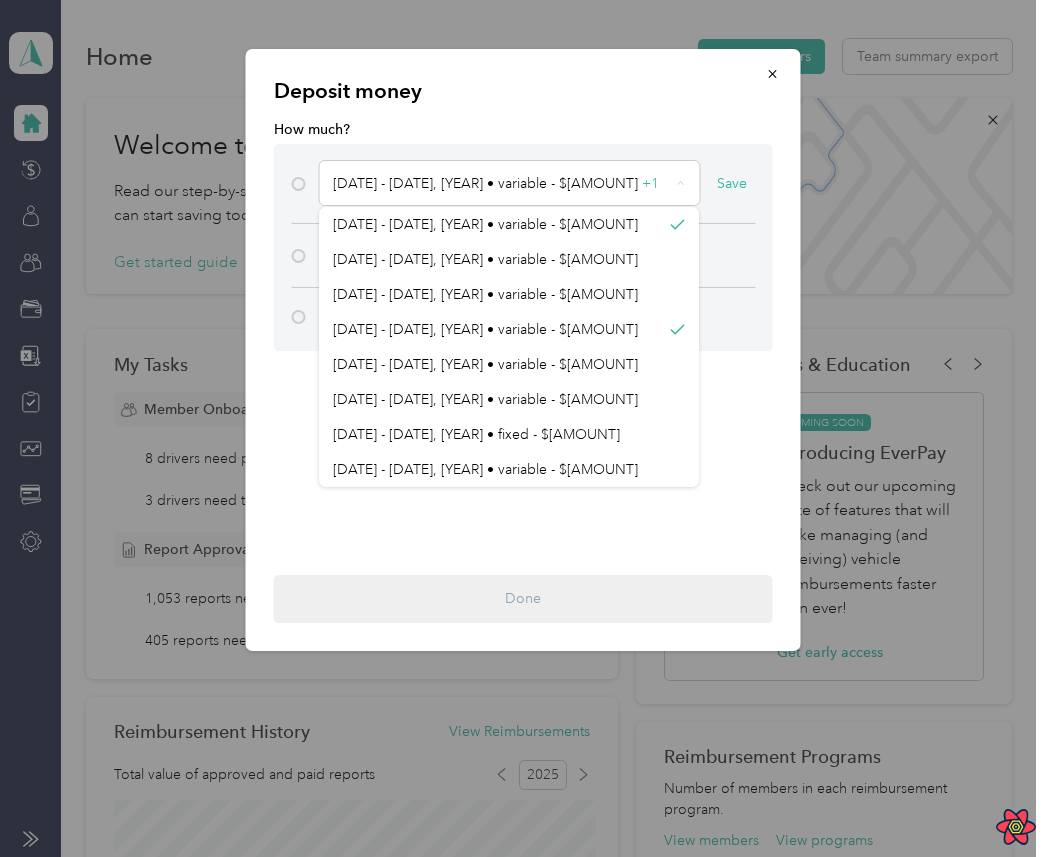 click on "How much? [DATE] - [DATE], [YEAR] • variable - $[AMOUNT] + 1 Save All pay periods -   $[AMOUNT] Other amount Done" at bounding box center (523, 371) 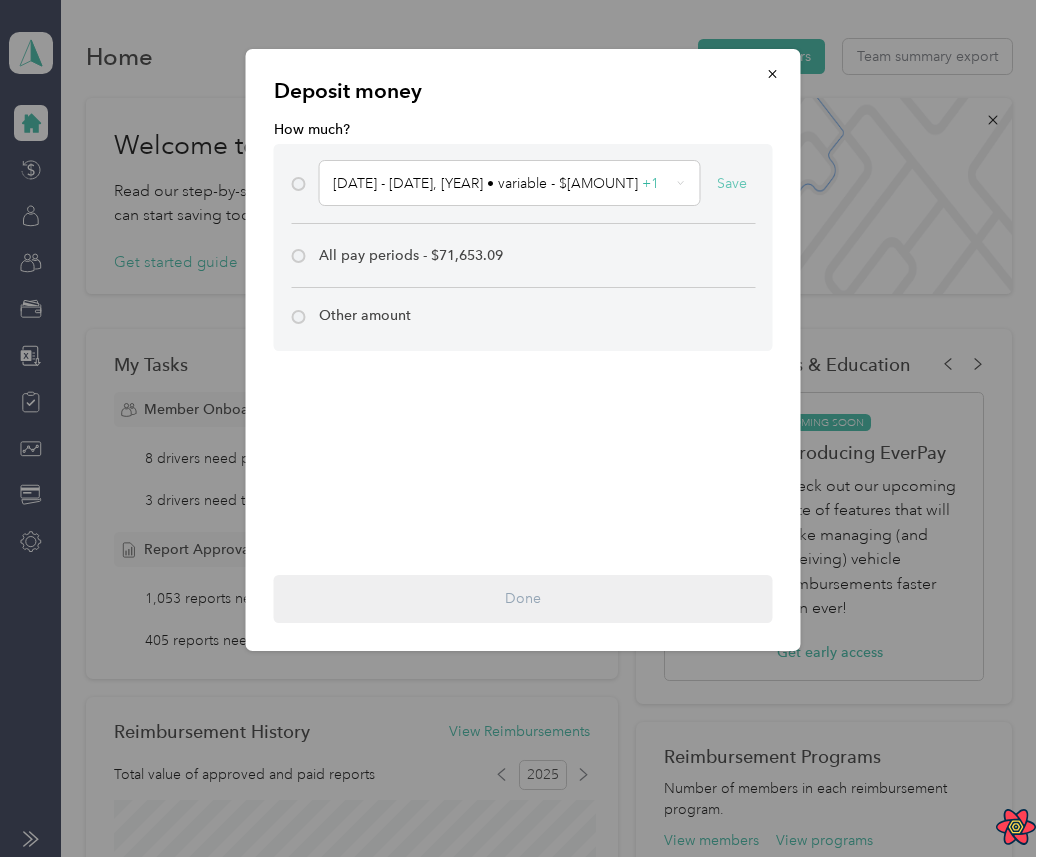 click on "Save" at bounding box center [732, 183] 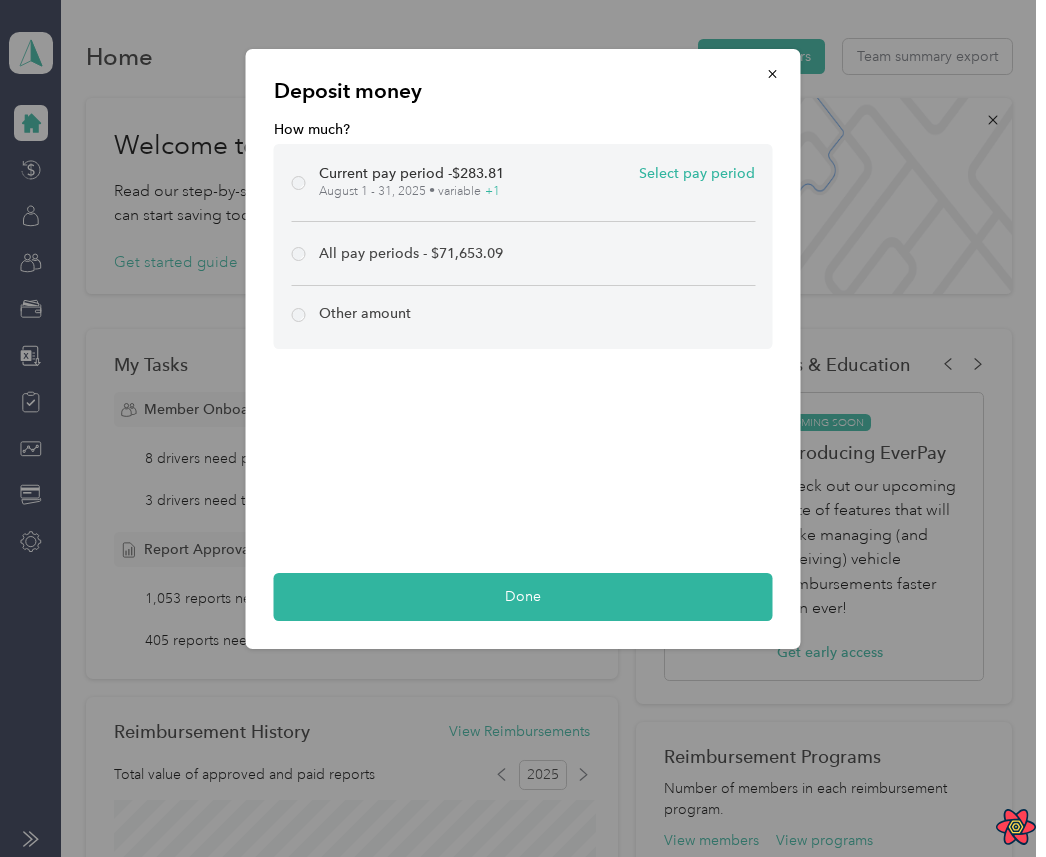 click on "All pay periods -   $[AMOUNT]" at bounding box center [411, 253] 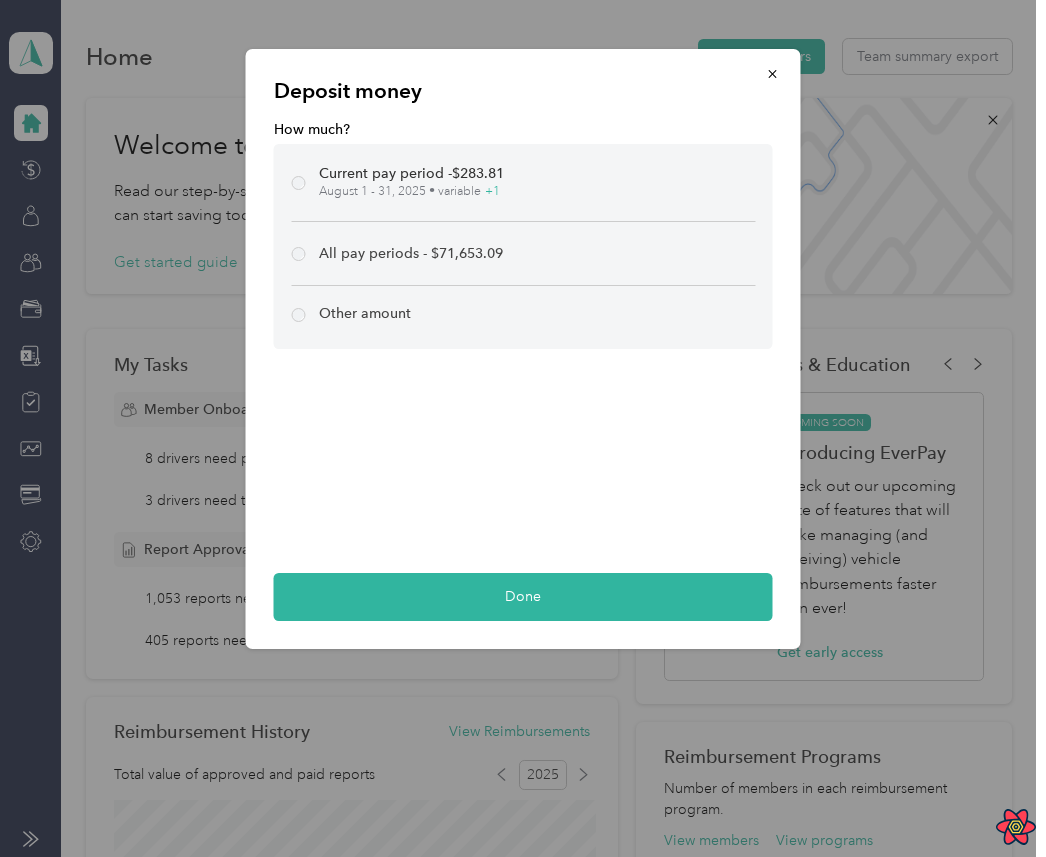 click on "Other amount" at bounding box center (365, 313) 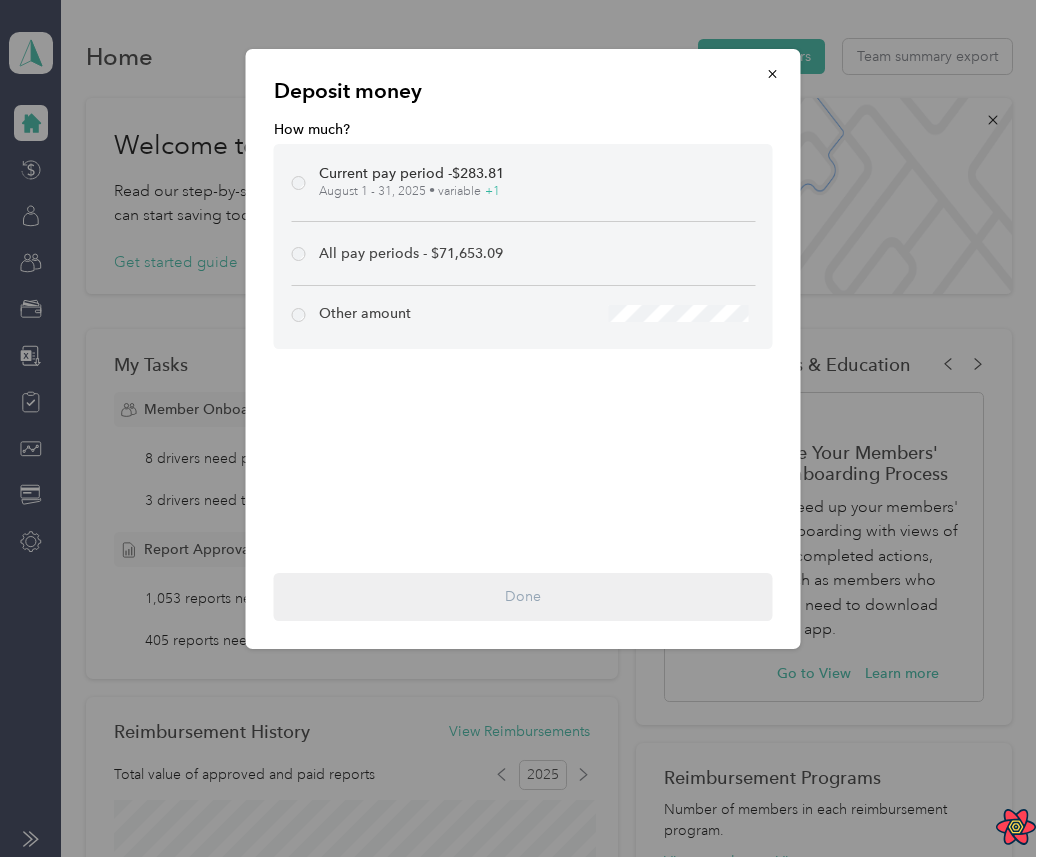 click on "All pay periods -   $[AMOUNT]" at bounding box center [411, 253] 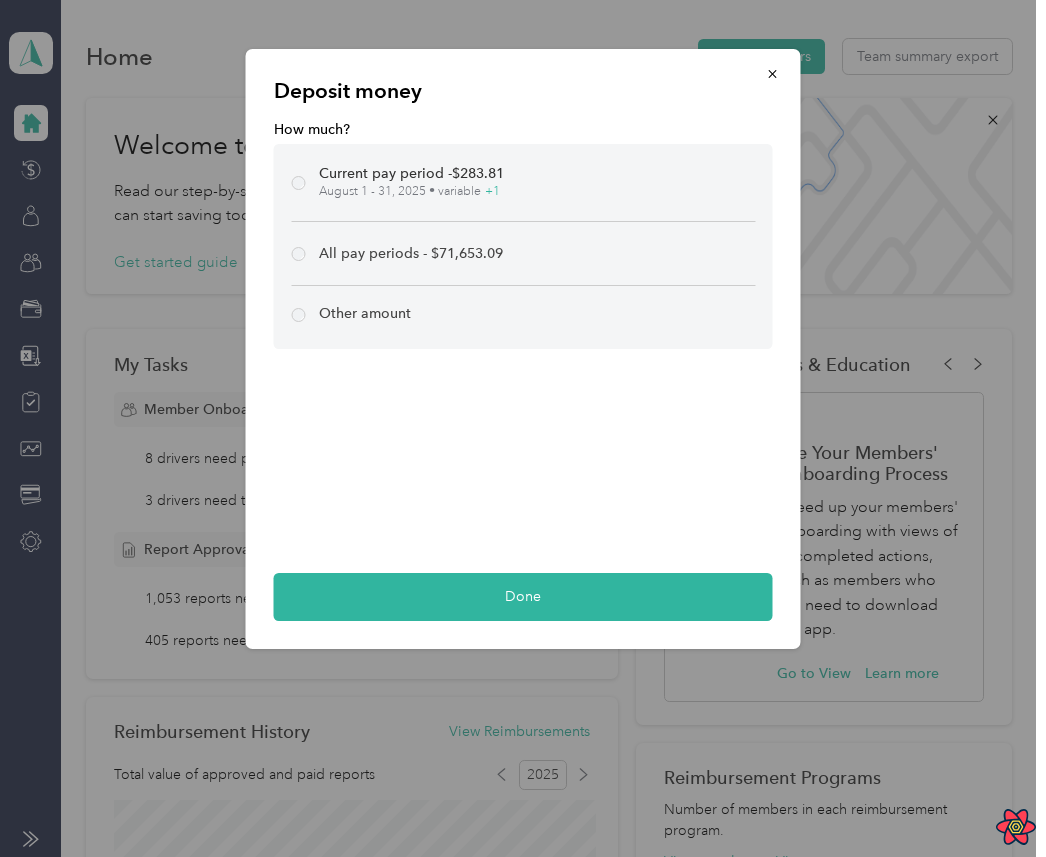 click on "Current pay period -  $[AMOUNT] [DATE] - [DATE], [YEAR] • variable + 1" at bounding box center [537, 182] 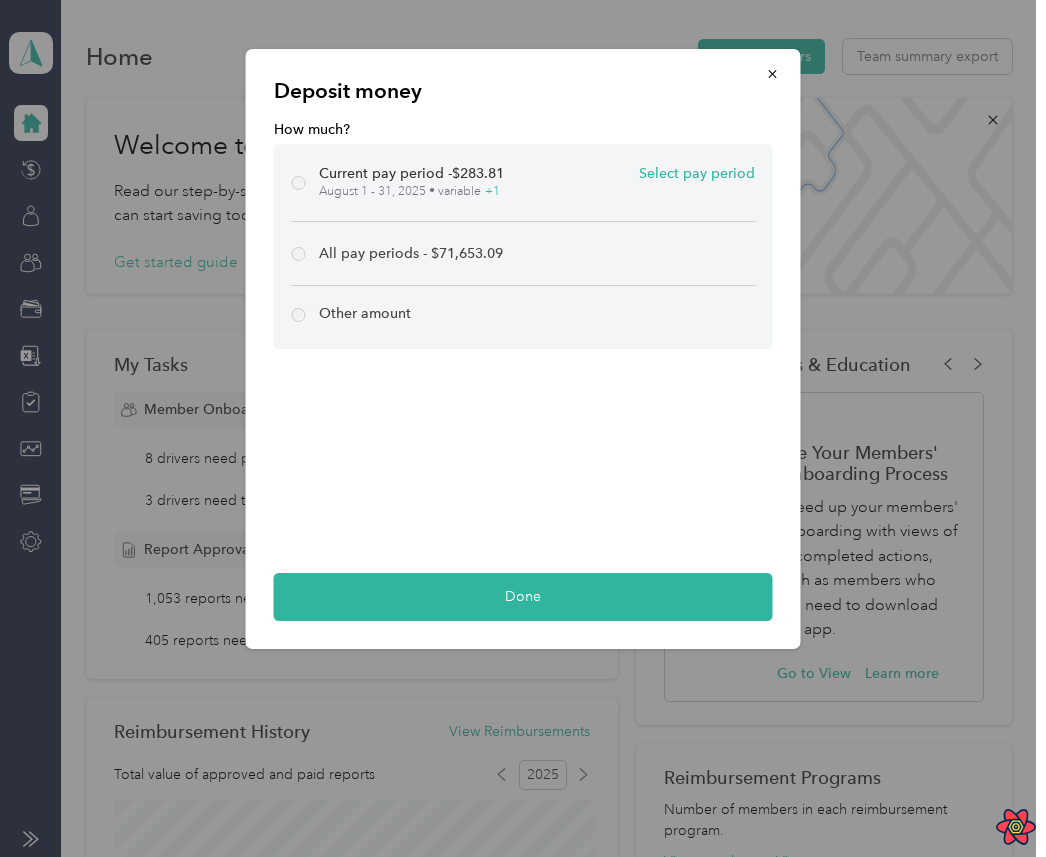 click on "Select pay period" at bounding box center (697, 173) 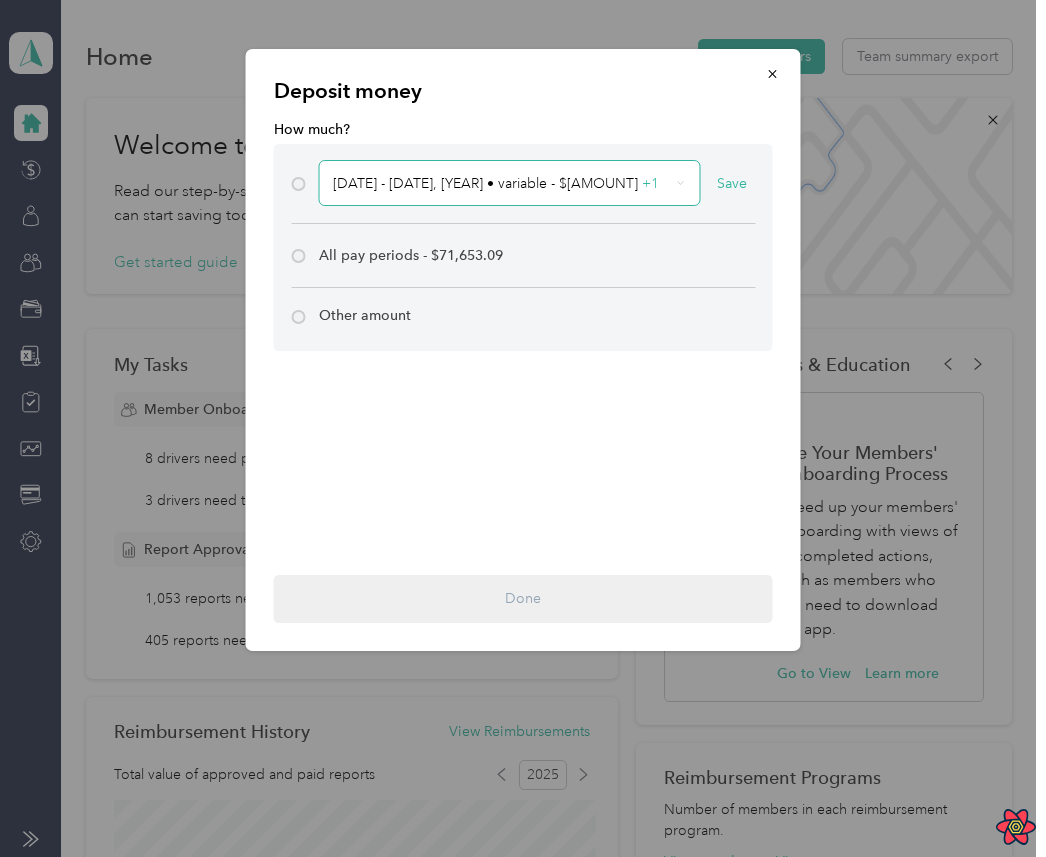 click on "[DATE] - [DATE], [YEAR] • variable - $[AMOUNT] + 1" at bounding box center (501, 183) 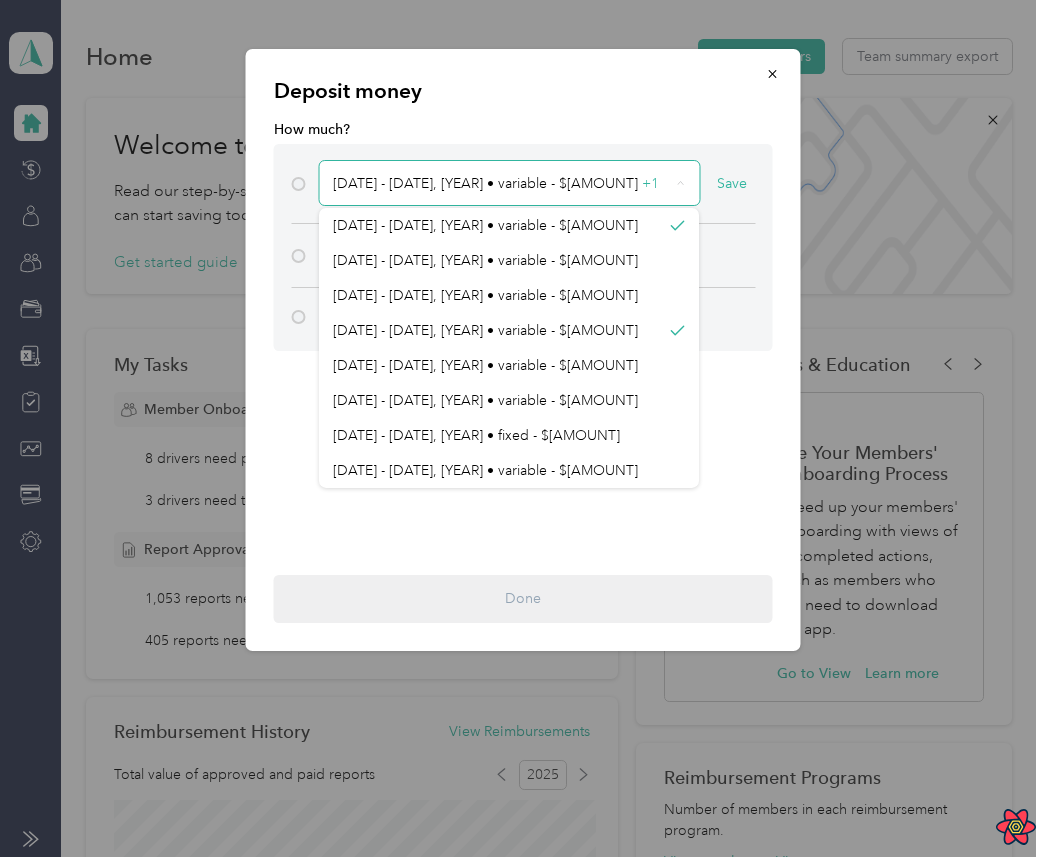 click on "[DATE] - [DATE], [YEAR] • variable - $[AMOUNT] + 1" at bounding box center (501, 183) 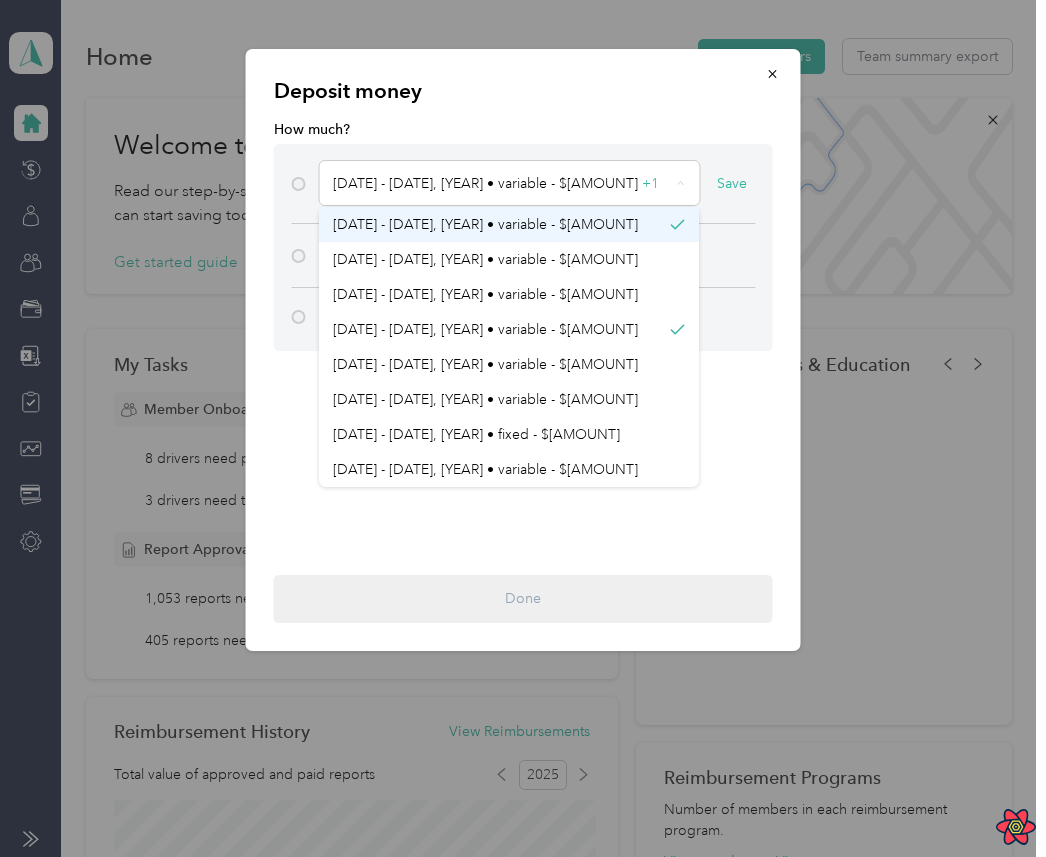 click on "[DATE] - [DATE], [YEAR] • variable - $[AMOUNT]" at bounding box center [509, 224] 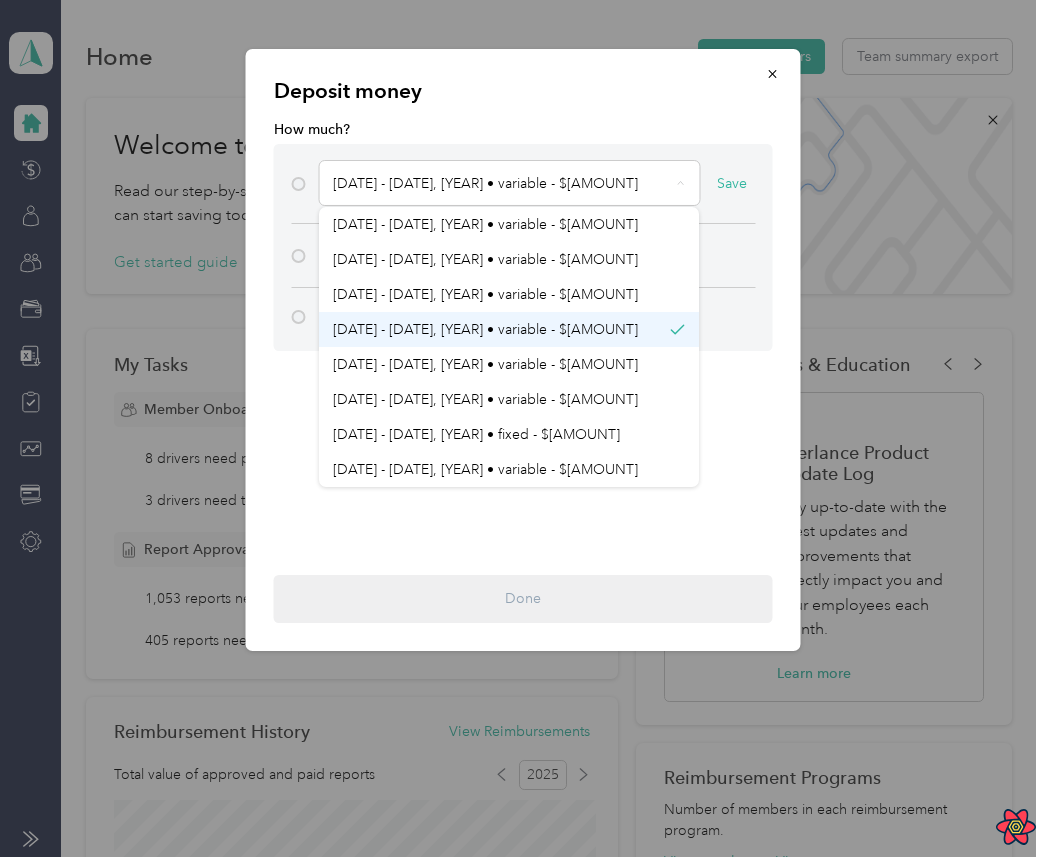 click on "[DATE] - [DATE], [YEAR] • variable - $[AMOUNT]" at bounding box center (509, 329) 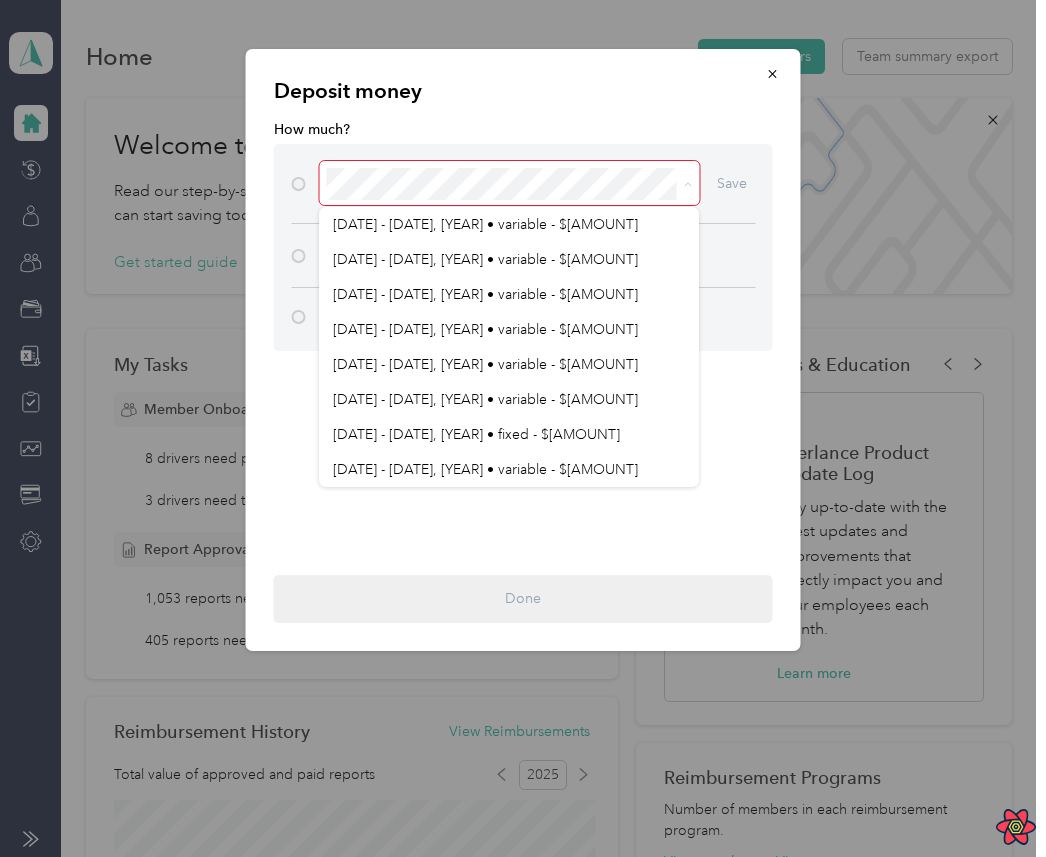 click on "Save" at bounding box center [537, 183] 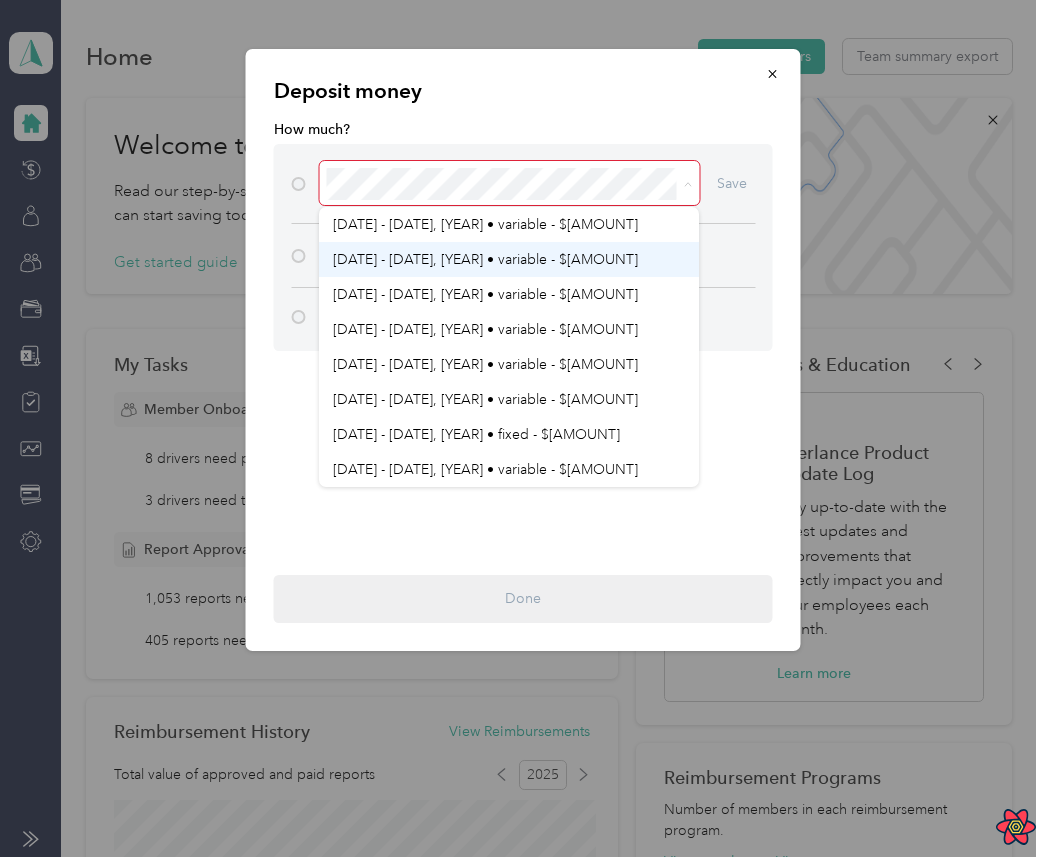 click on "[DATE] - [DATE], [YEAR] • variable - $[AMOUNT]" at bounding box center [509, 259] 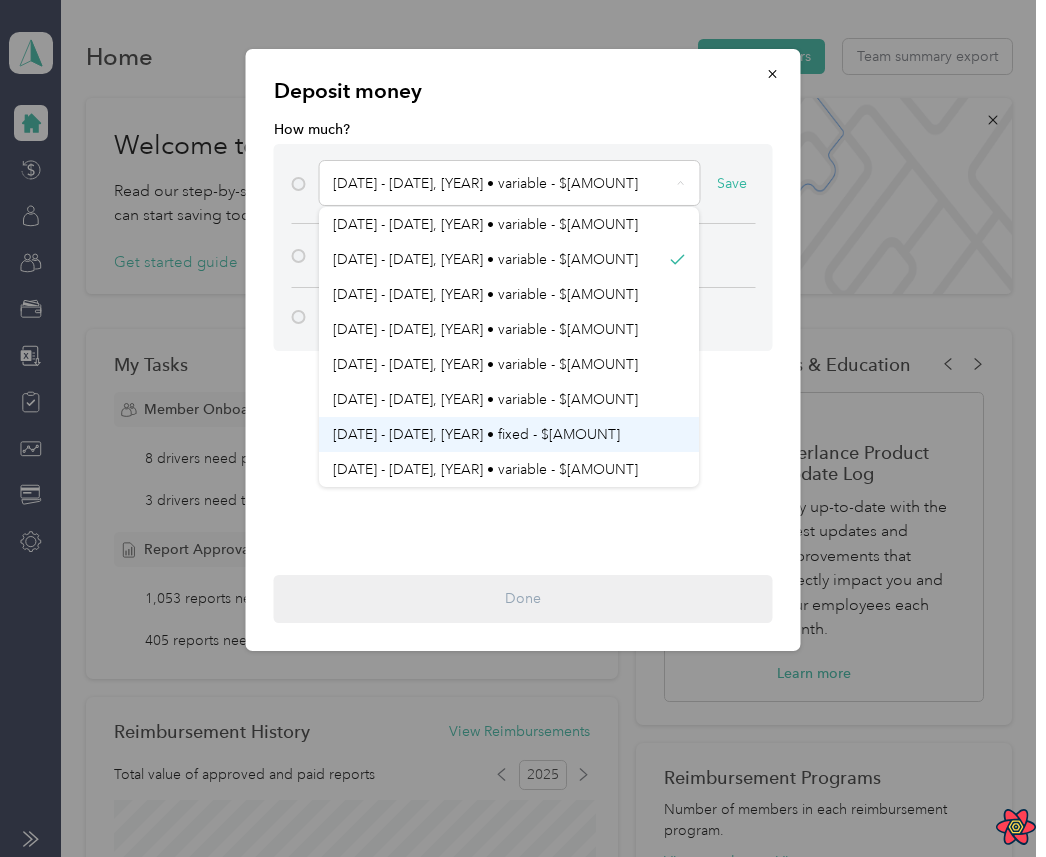click on "[DATE] - [DATE], [YEAR] • fixed - $[AMOUNT]" at bounding box center [509, 434] 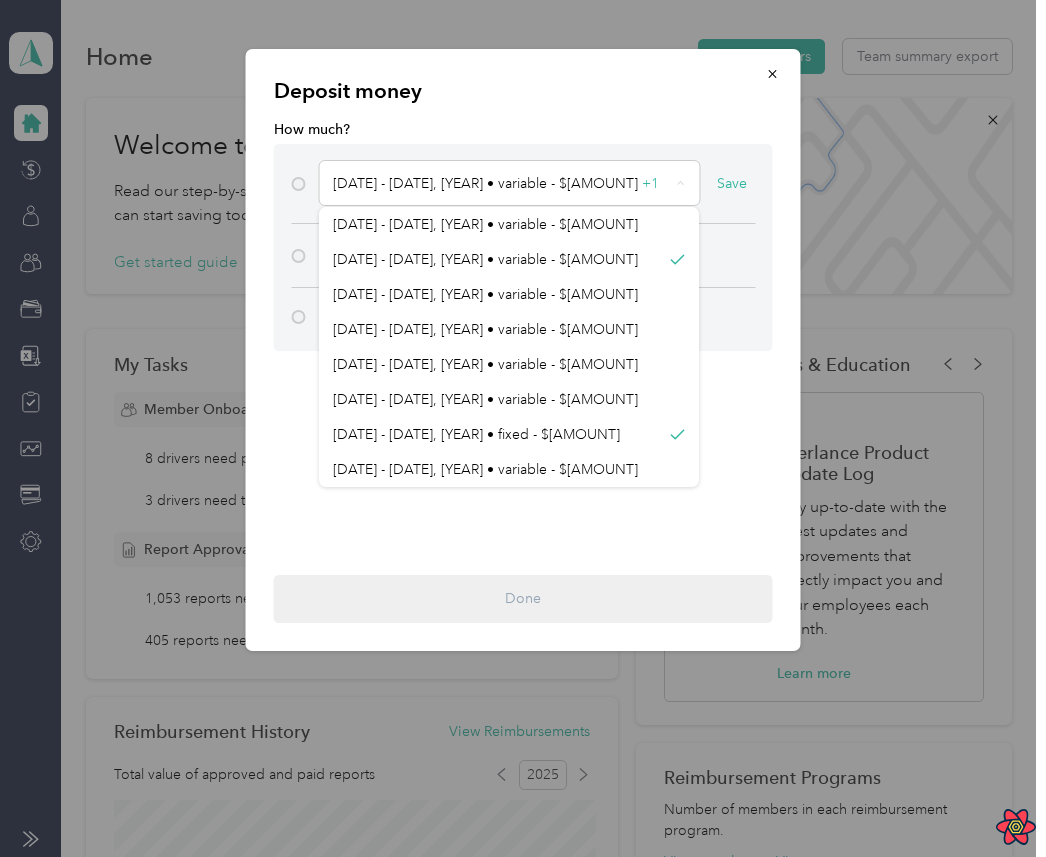click on "Other amount" at bounding box center (537, 315) 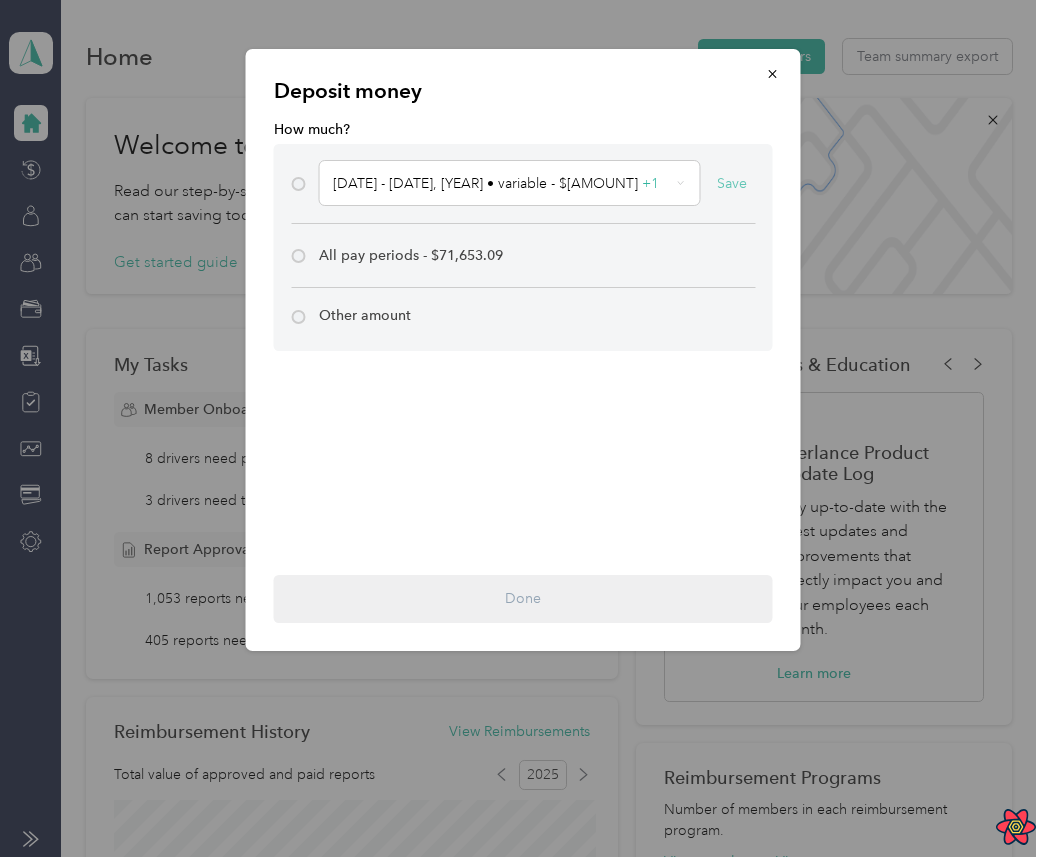 click on "Save" at bounding box center (732, 183) 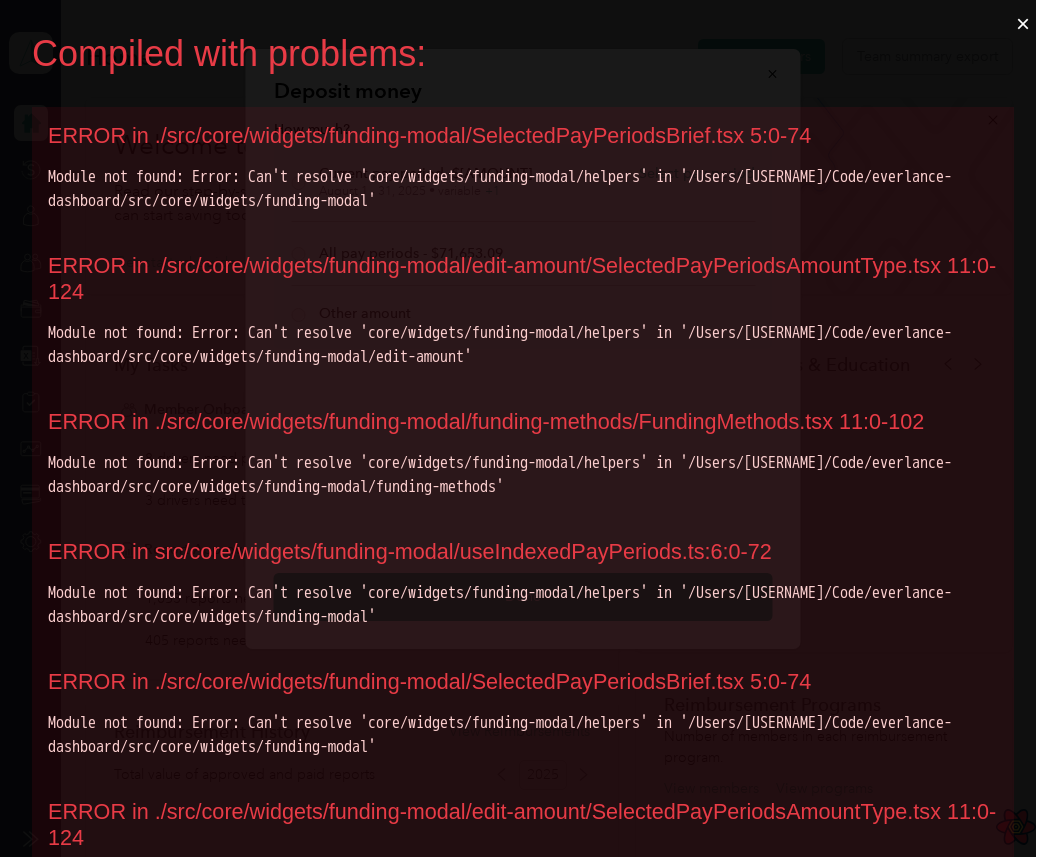 scroll, scrollTop: 0, scrollLeft: 0, axis: both 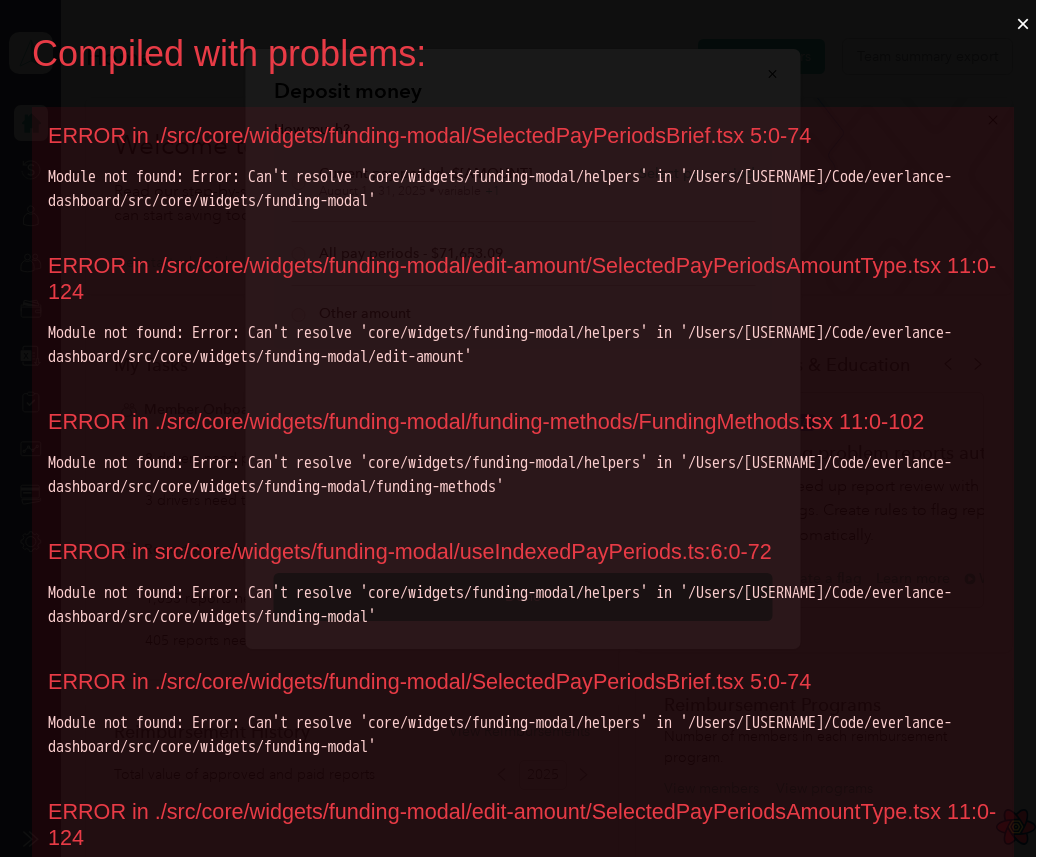 click on "ERROR in ./src/core/widgets/funding-modal/SelectedPayPeriodsBrief.tsx 5:0-74" at bounding box center [523, 136] 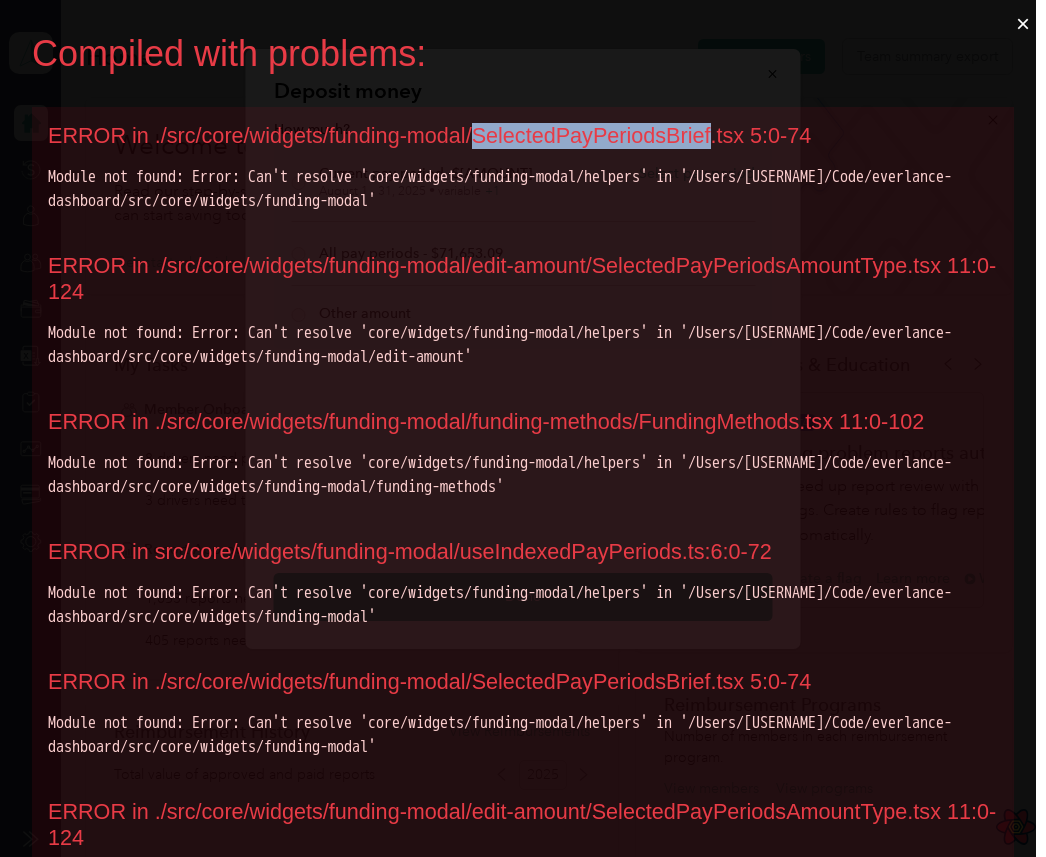 copy on "SelectedPayPeriodsBrief" 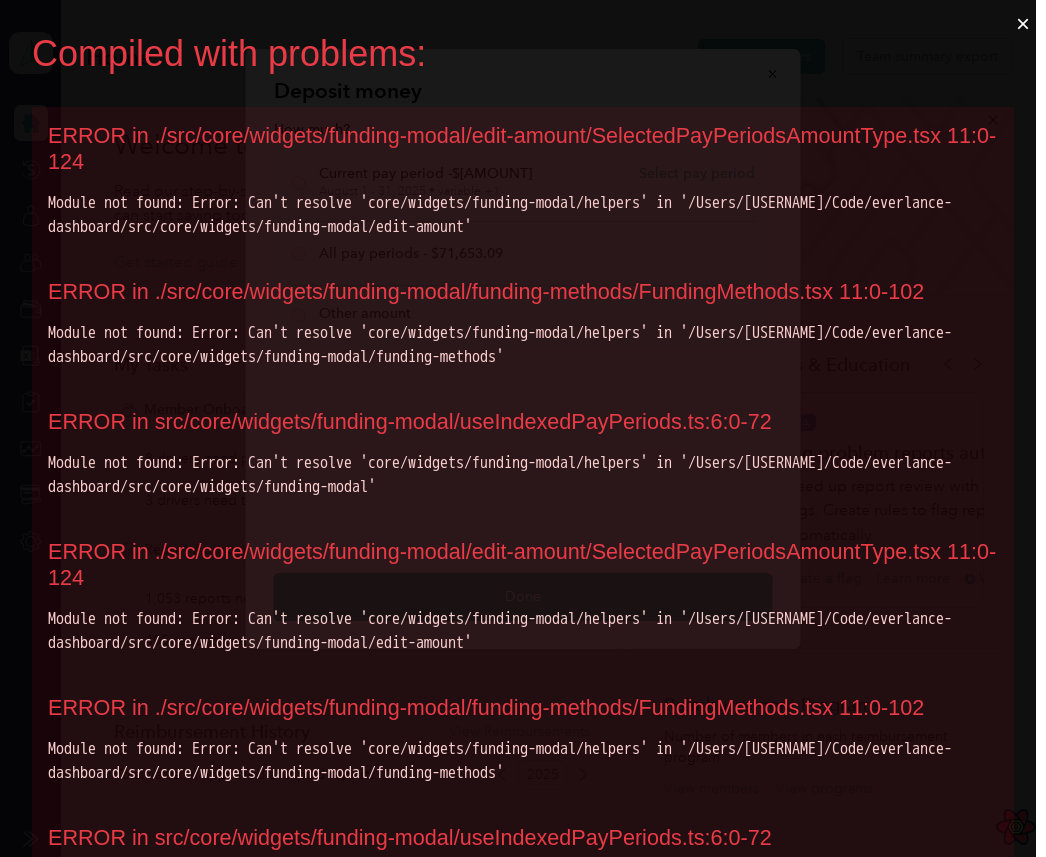 scroll, scrollTop: 0, scrollLeft: 0, axis: both 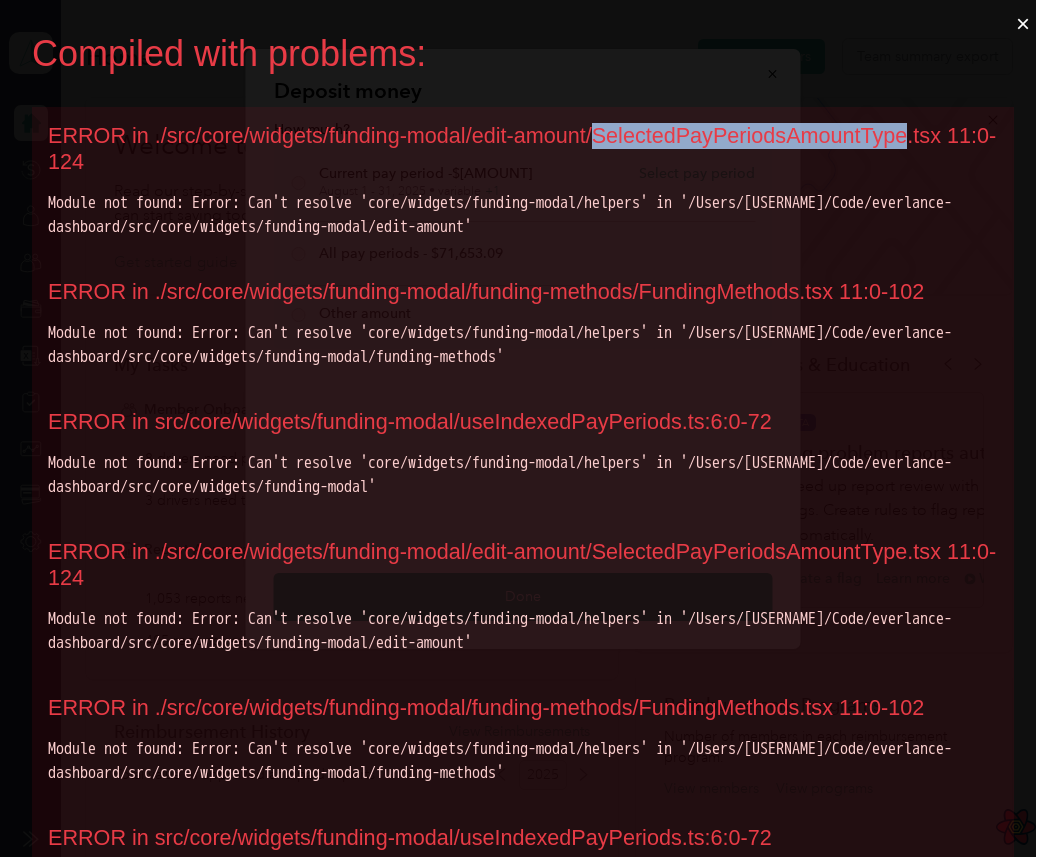 copy on "SelectedPayPeriodsAmountType" 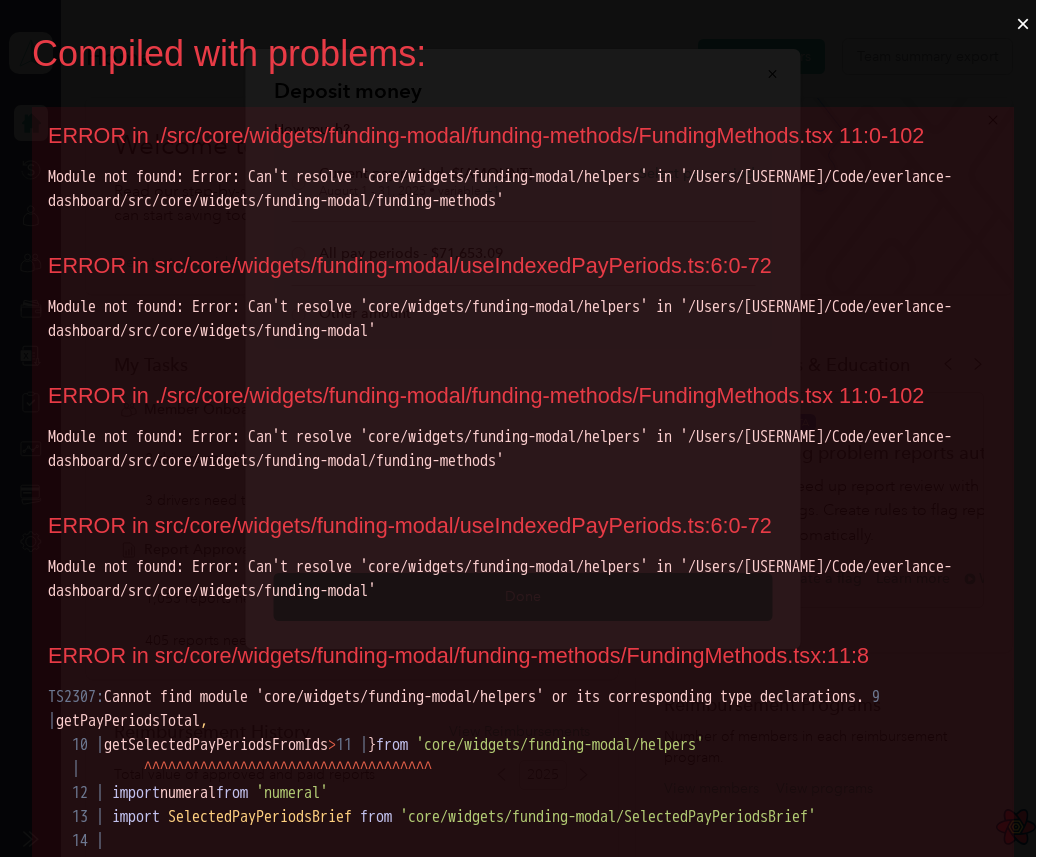 scroll, scrollTop: 0, scrollLeft: 0, axis: both 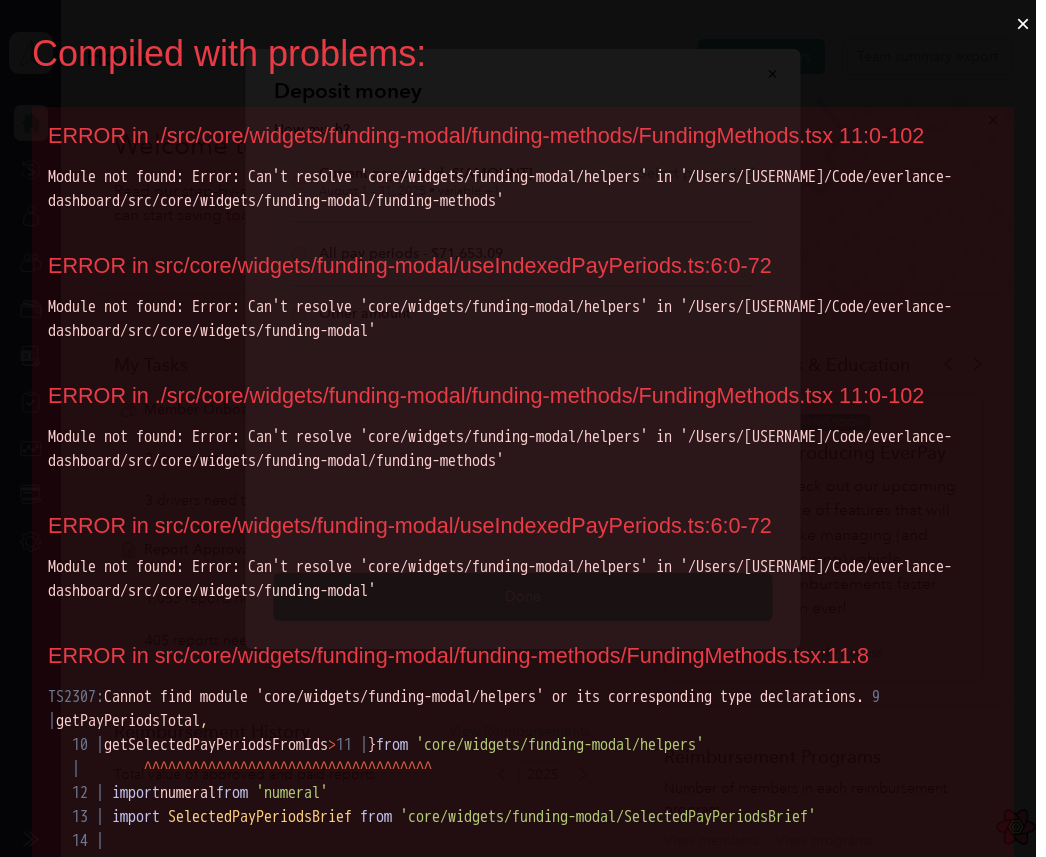 click on "ERROR in ./src/core/widgets/funding-modal/funding-methods/FundingMethods.tsx 11:0-102" at bounding box center (523, 136) 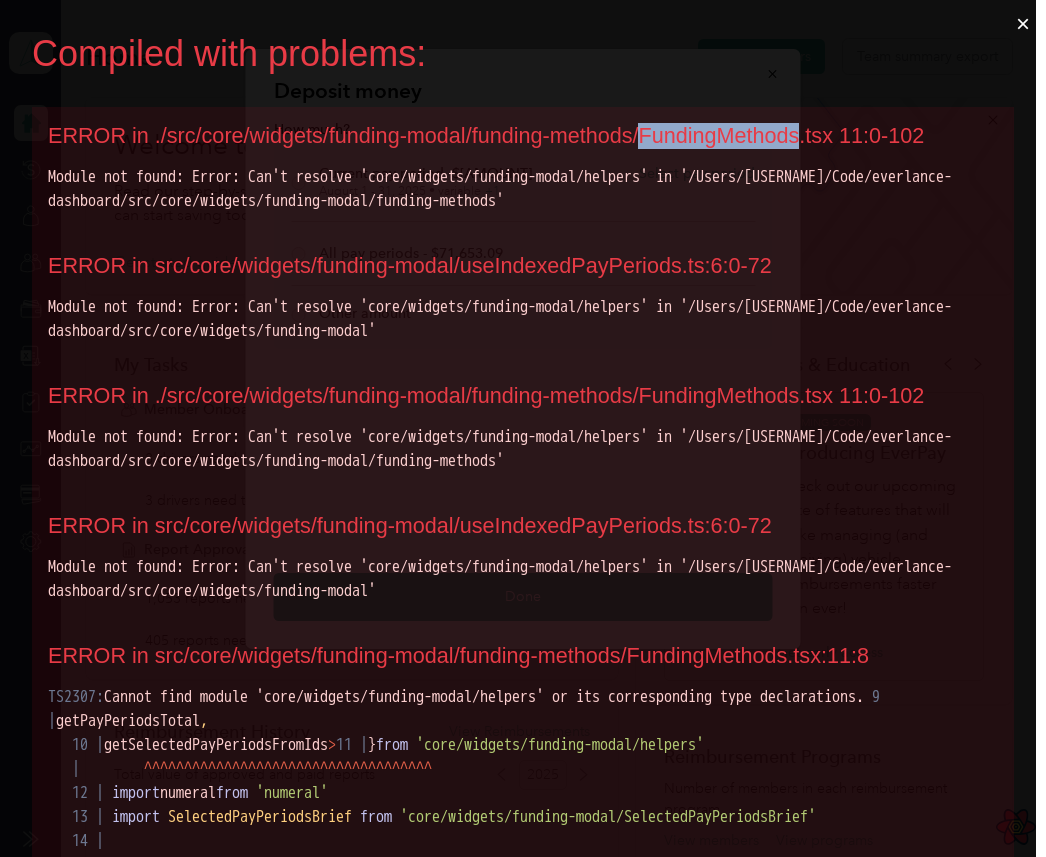 copy on "FundingMethods" 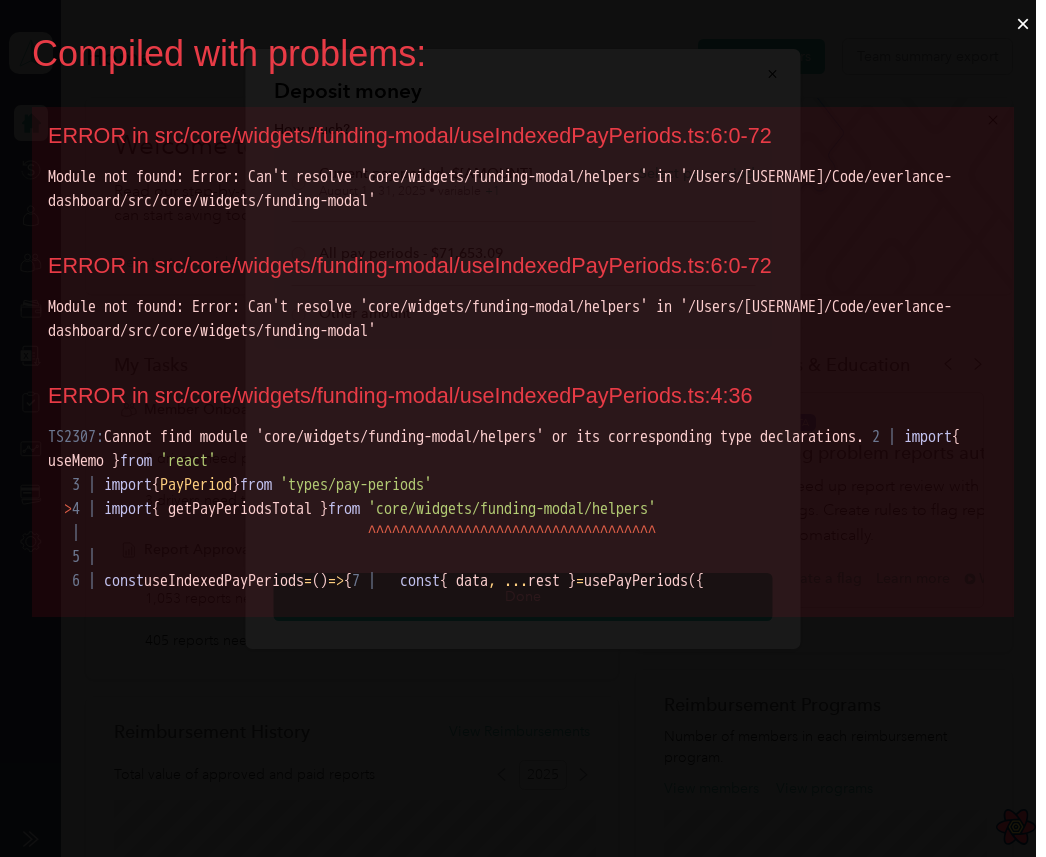 scroll, scrollTop: 0, scrollLeft: 0, axis: both 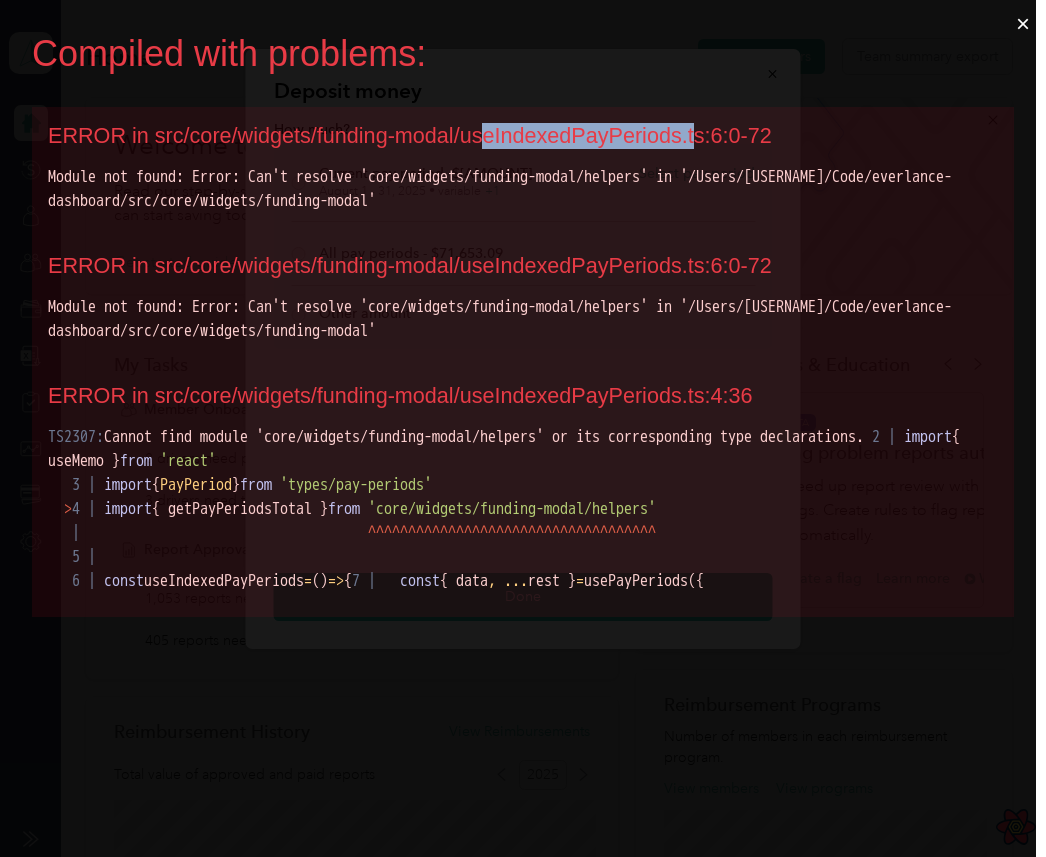 copy on "useIndexedPayPeriods" 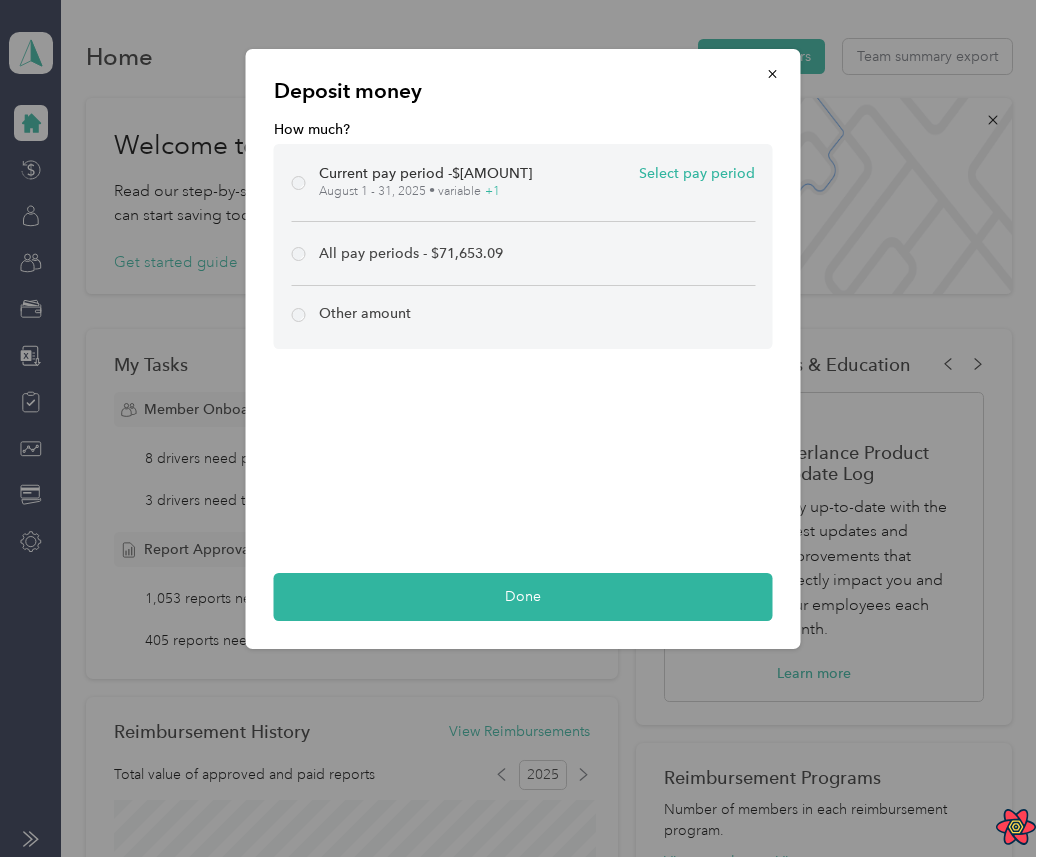 click at bounding box center [491, 196] 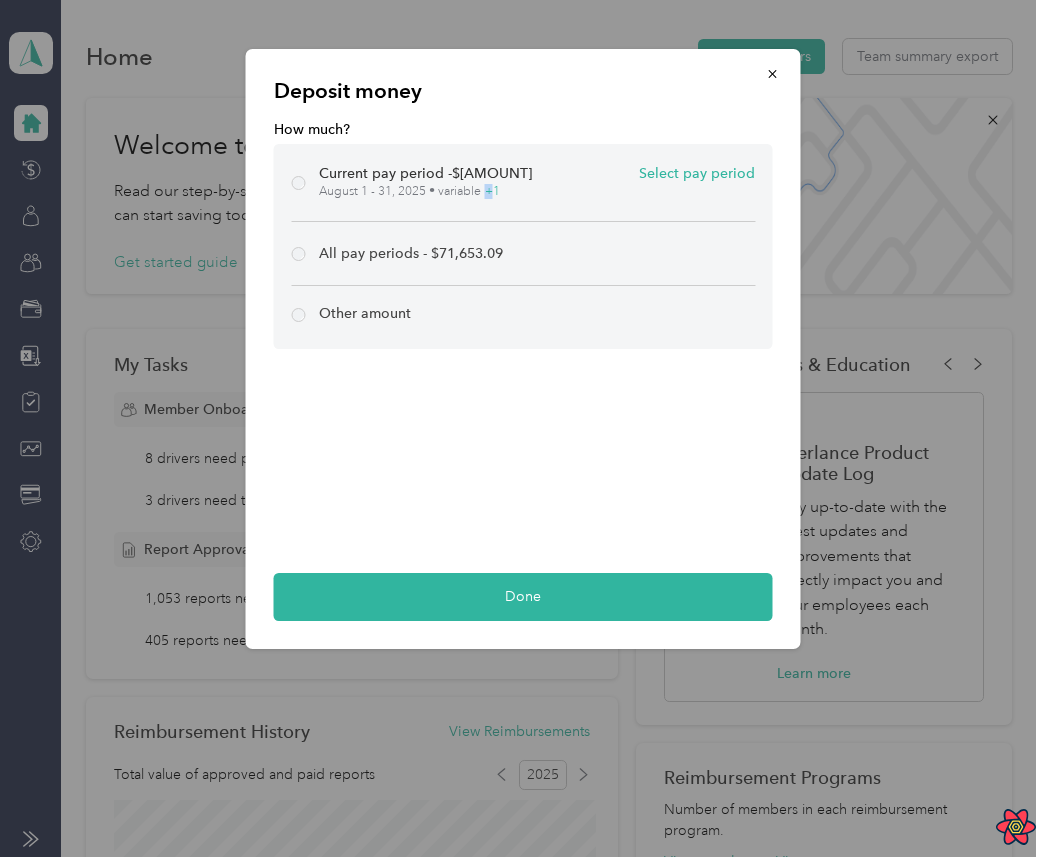 click on "+ 1" at bounding box center (492, 192) 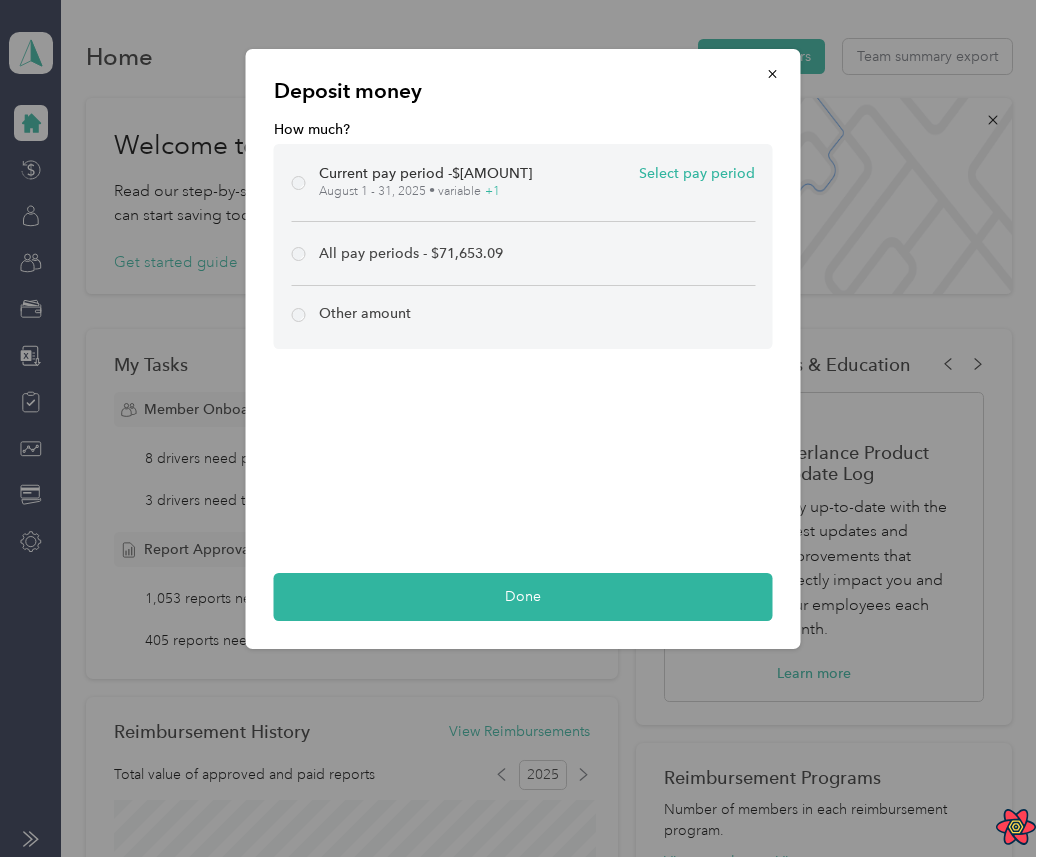 click on "Current pay period -  $[AMOUNT] Select pay period [DATE] - [DATE], [YEAR] • variable + 1" at bounding box center (523, 183) 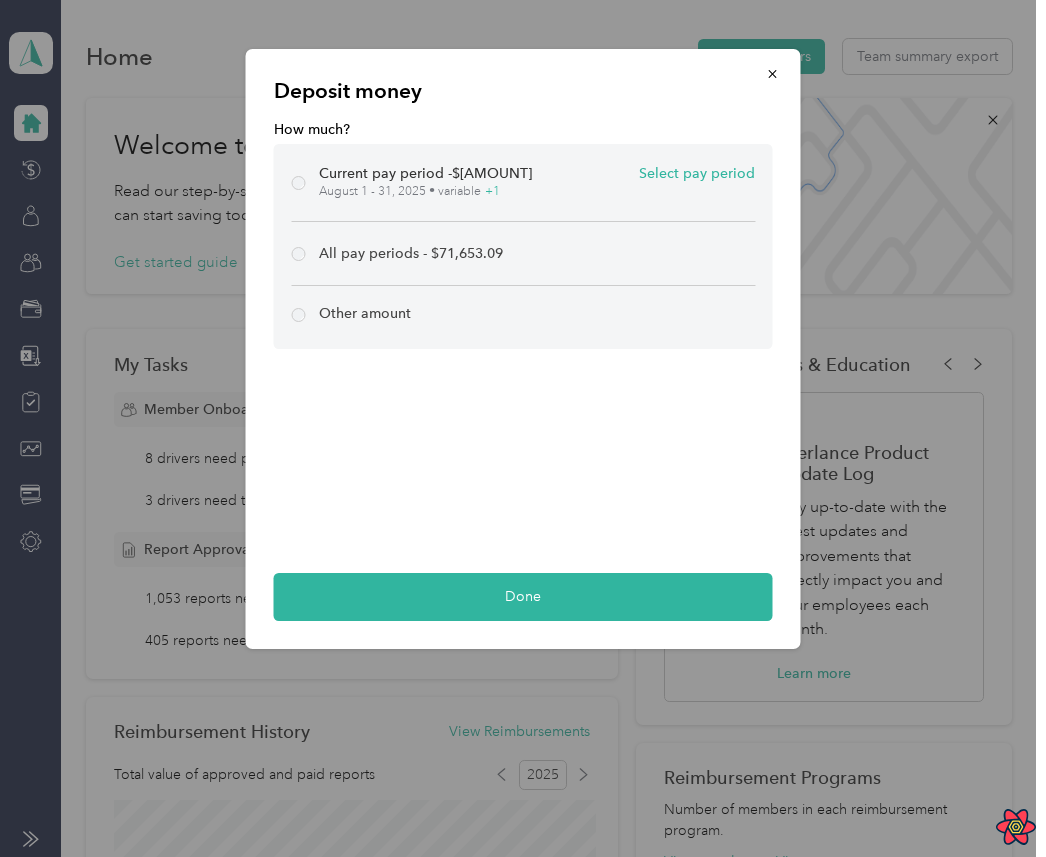 click on "Current pay period -  $[AMOUNT] Select pay period [DATE] - [DATE], [YEAR] • variable + 1" at bounding box center [537, 182] 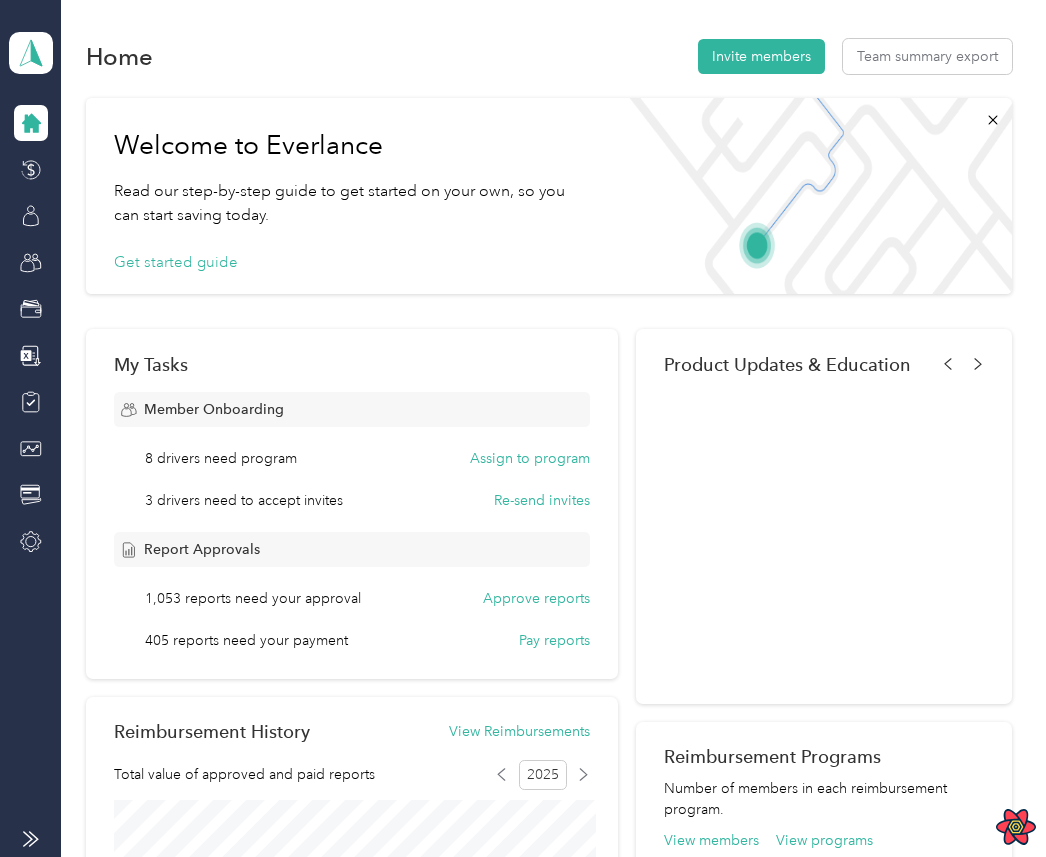 scroll, scrollTop: 0, scrollLeft: 0, axis: both 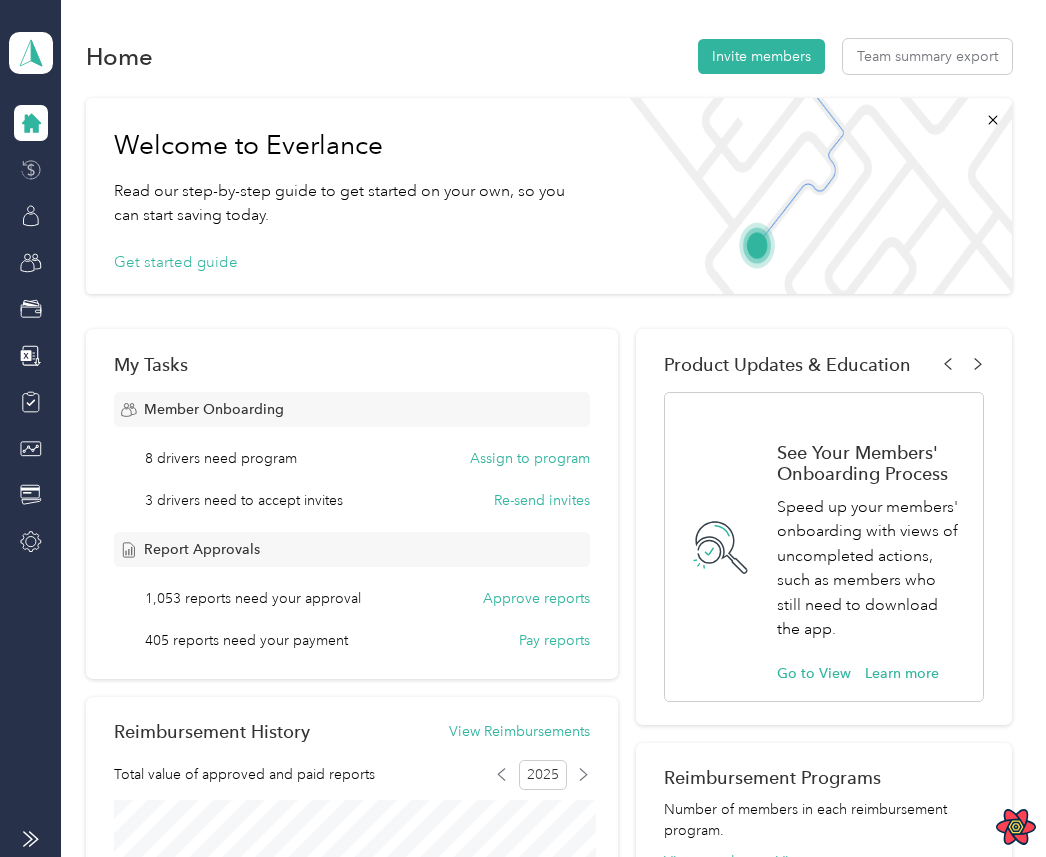 click 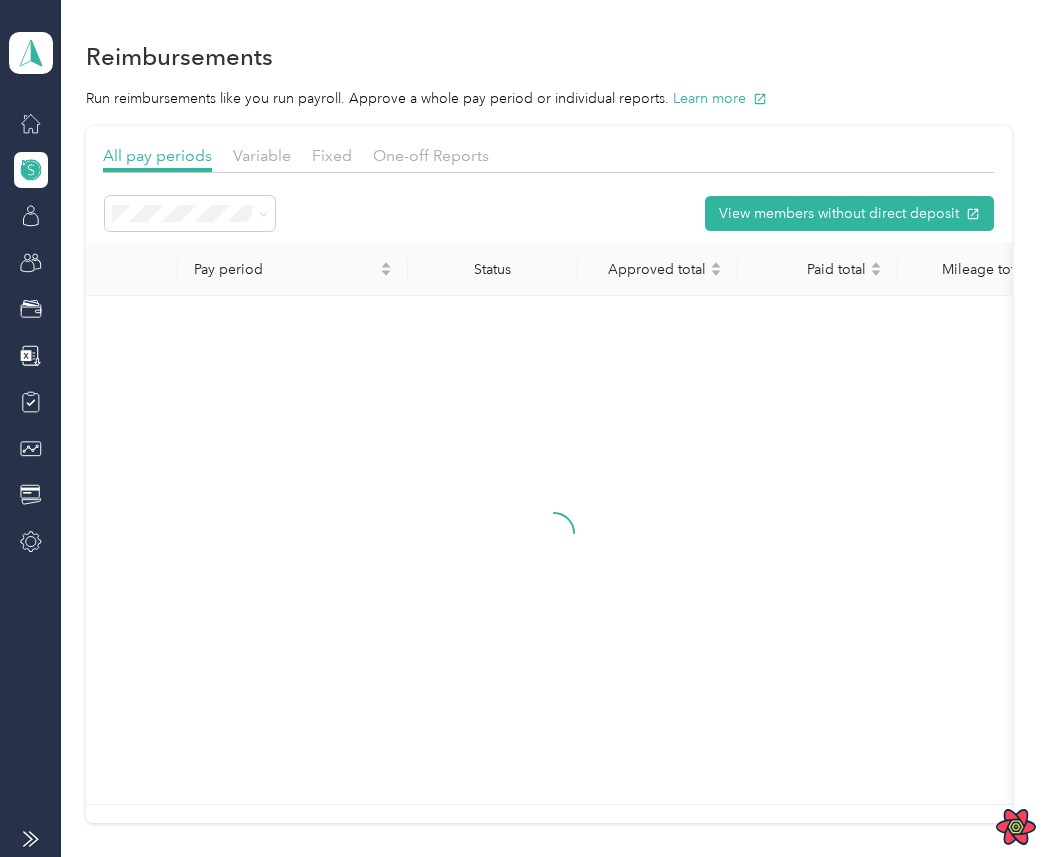 click on "View members without direct deposit" at bounding box center [548, 213] 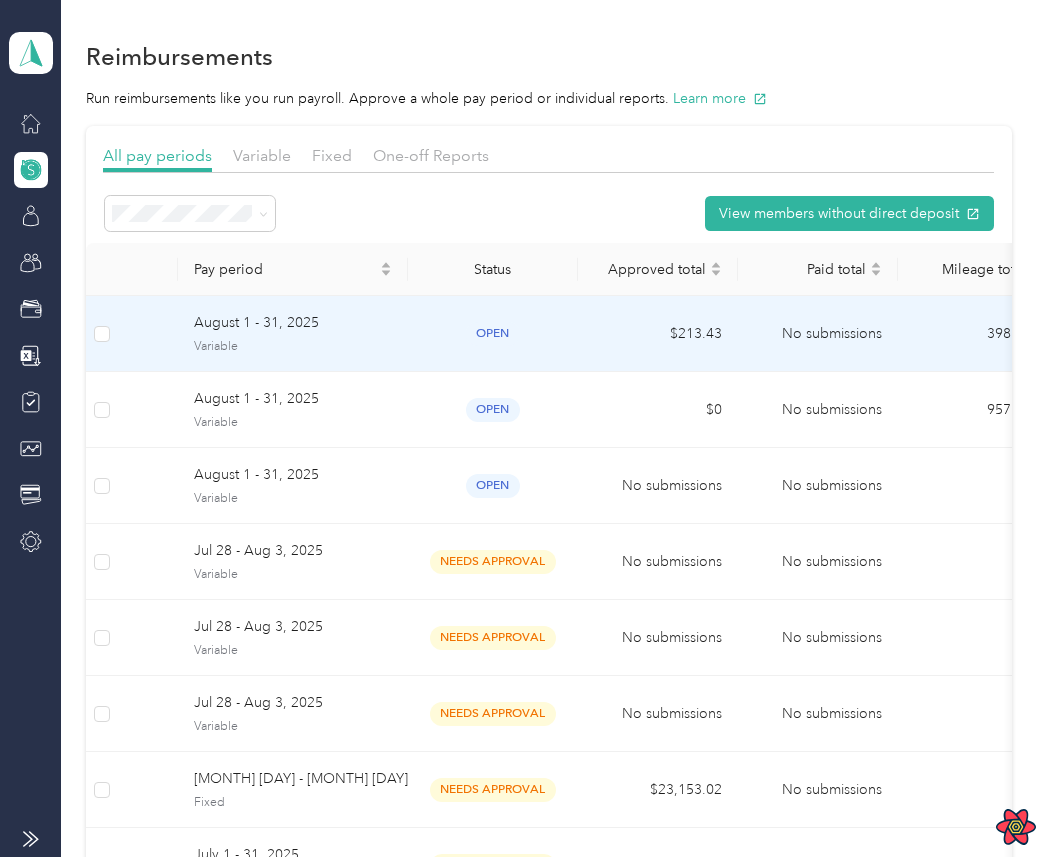 click on "August 1 - 31, 2025 Variable" at bounding box center (293, 334) 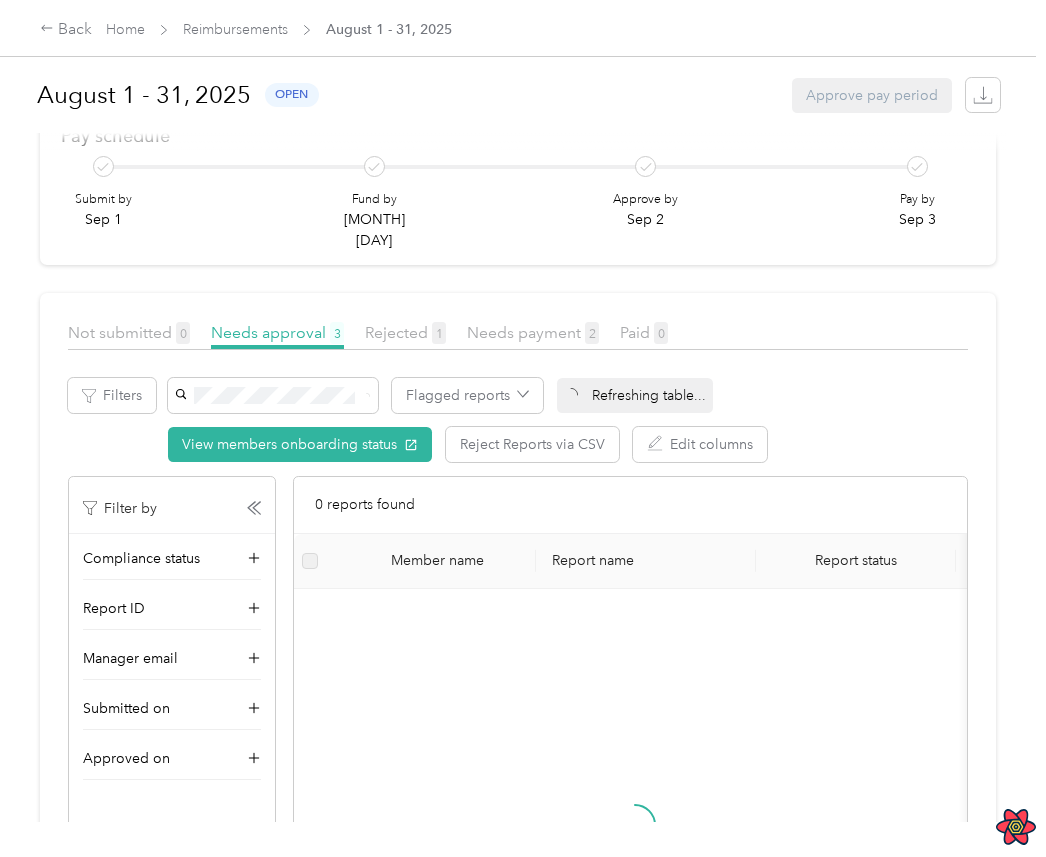 scroll, scrollTop: 344, scrollLeft: 0, axis: vertical 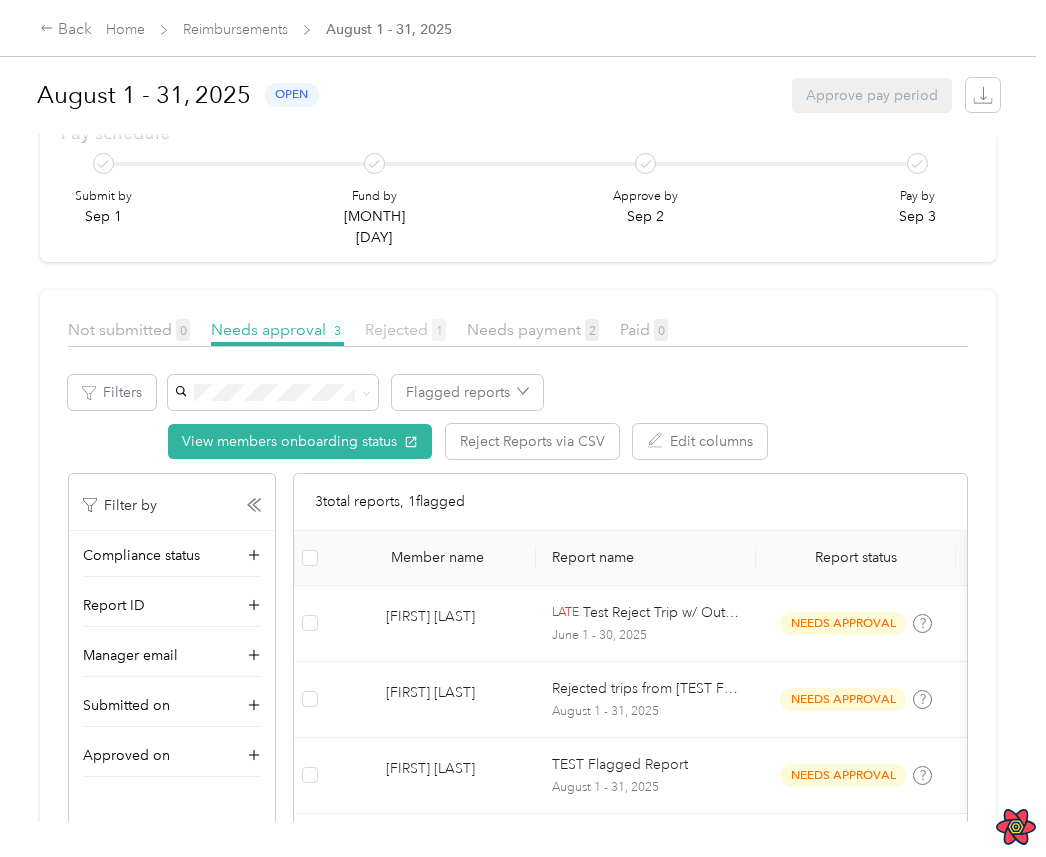 click on "Rejected   1" at bounding box center (405, 329) 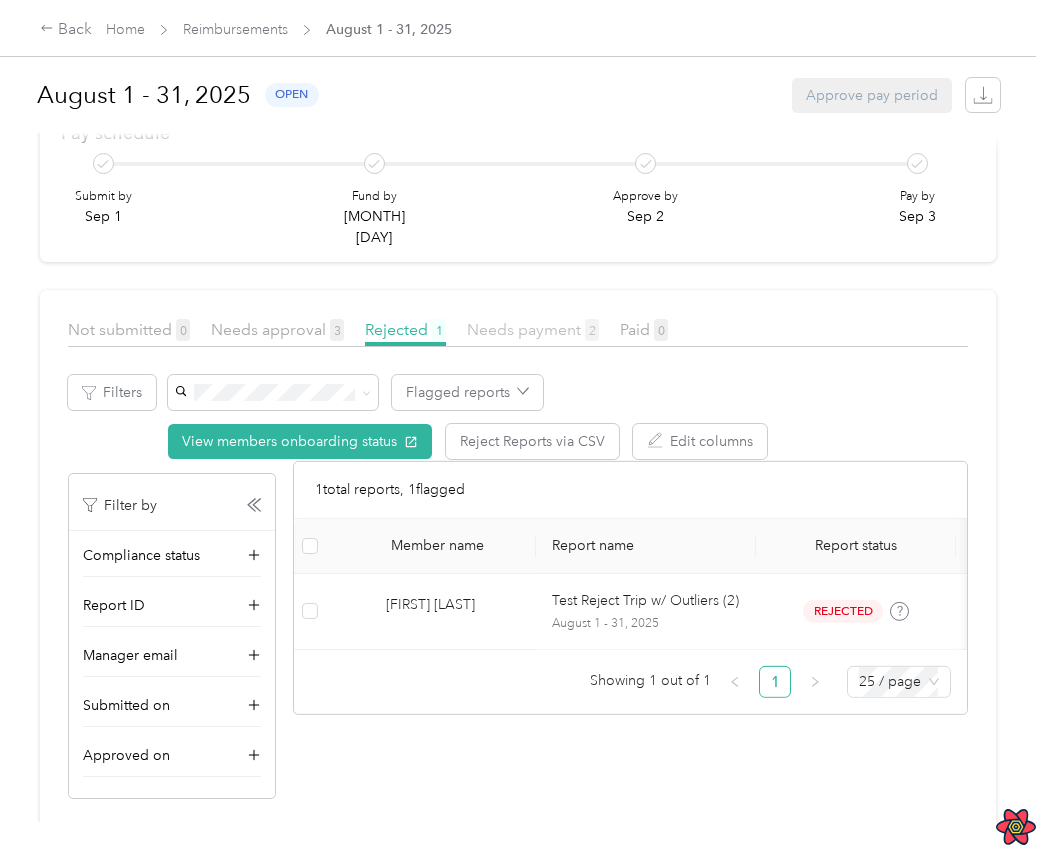 scroll, scrollTop: 328, scrollLeft: 0, axis: vertical 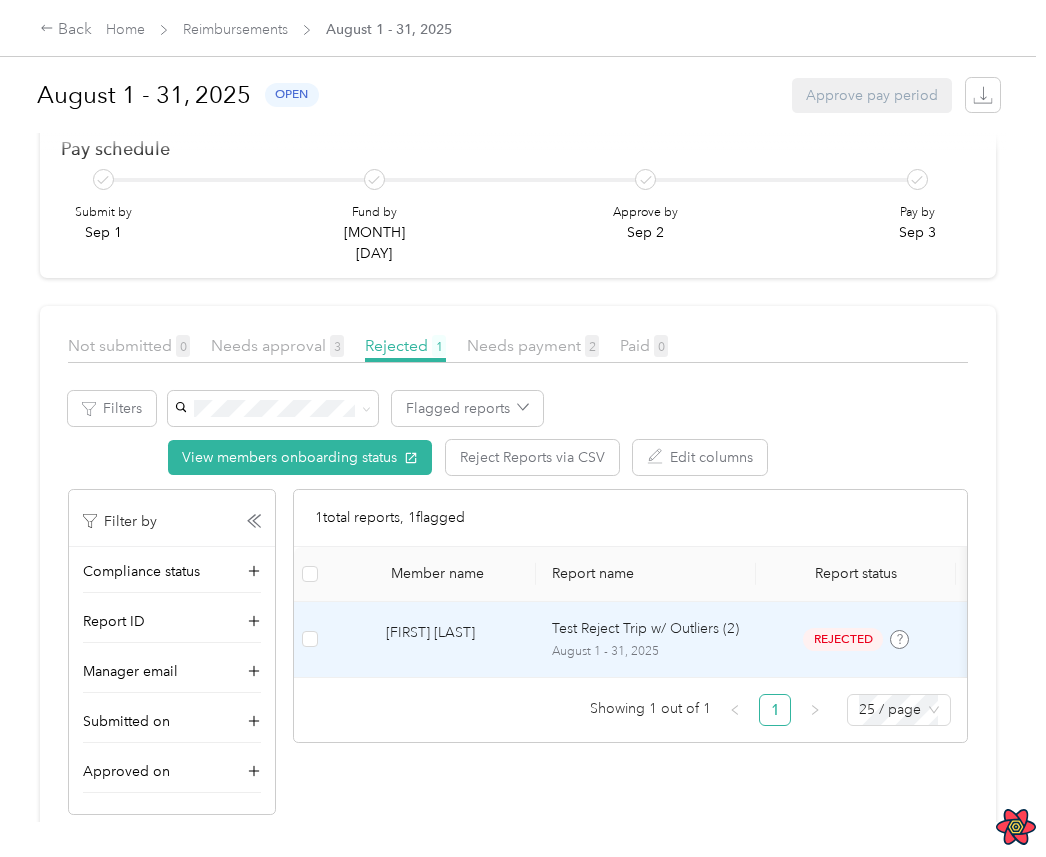 click on "Joe Montana" at bounding box center [453, 639] 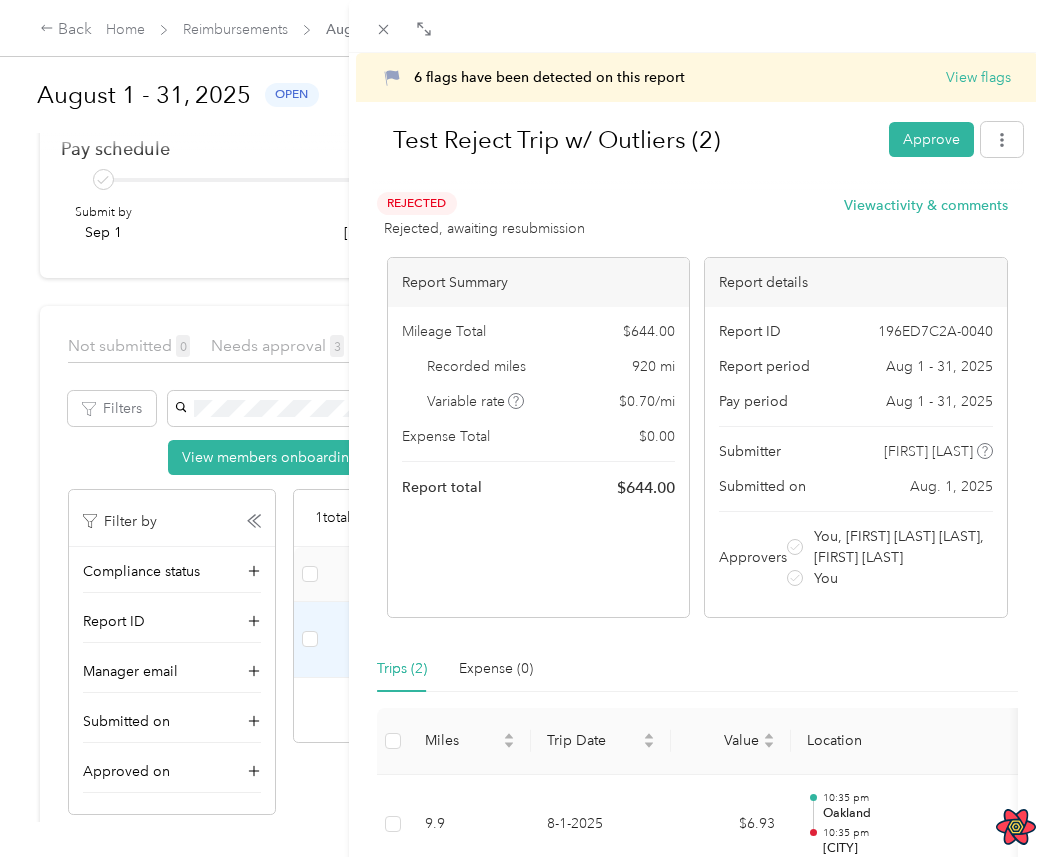 scroll, scrollTop: 239, scrollLeft: 0, axis: vertical 